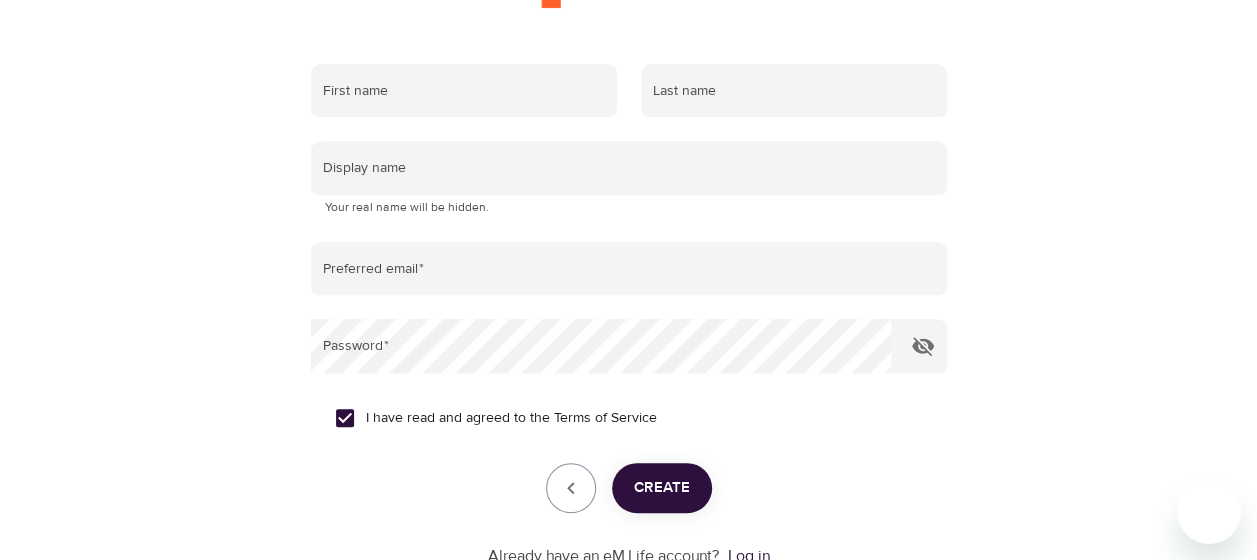 scroll, scrollTop: 334, scrollLeft: 0, axis: vertical 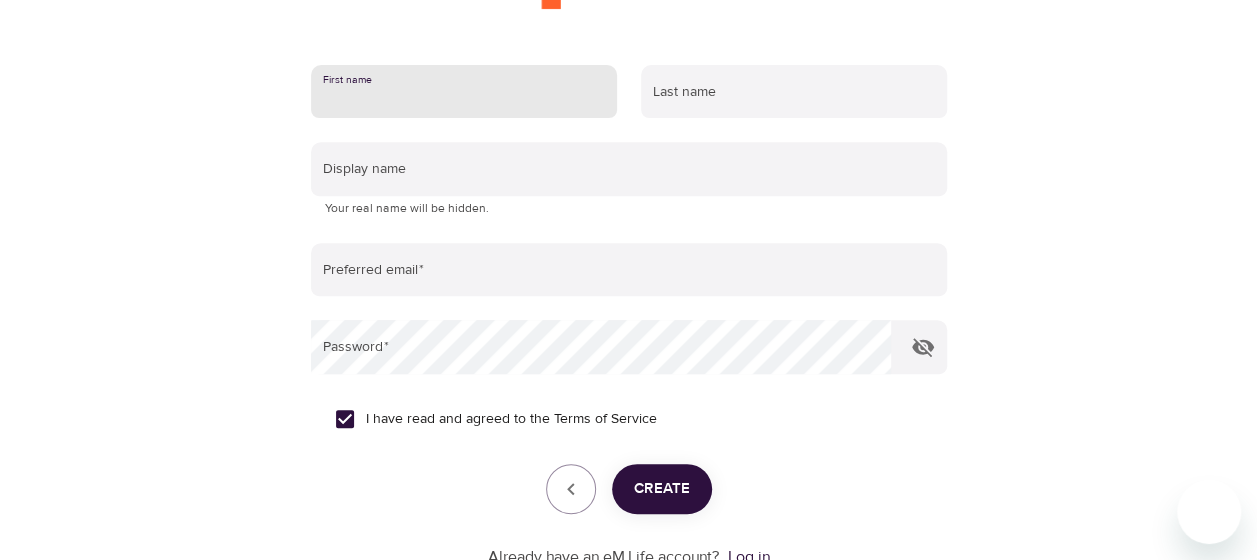 click at bounding box center (464, 92) 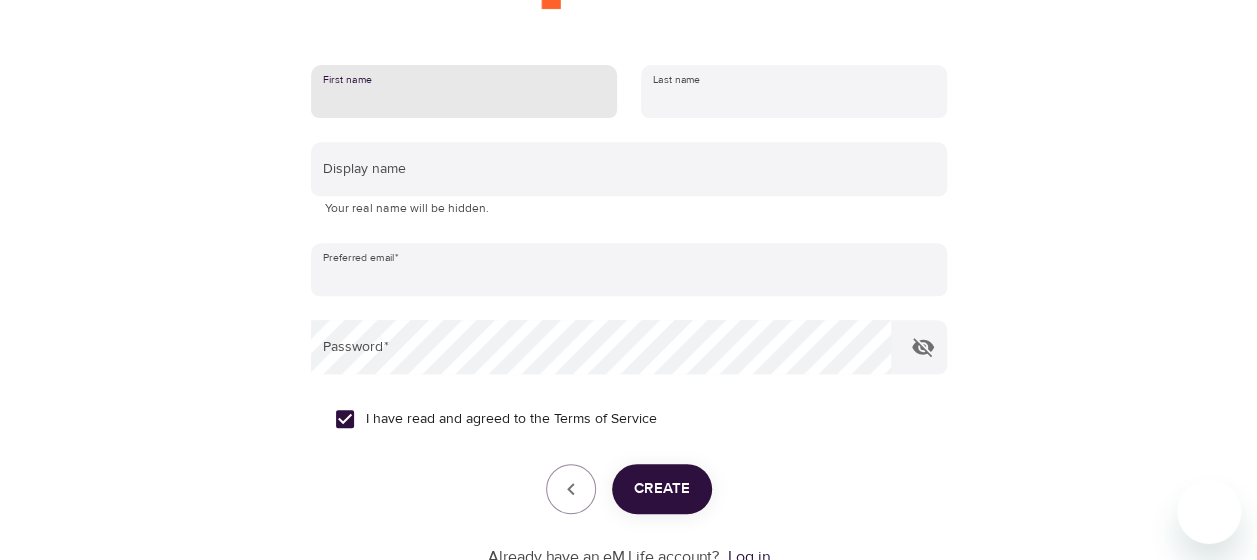 type on "S" 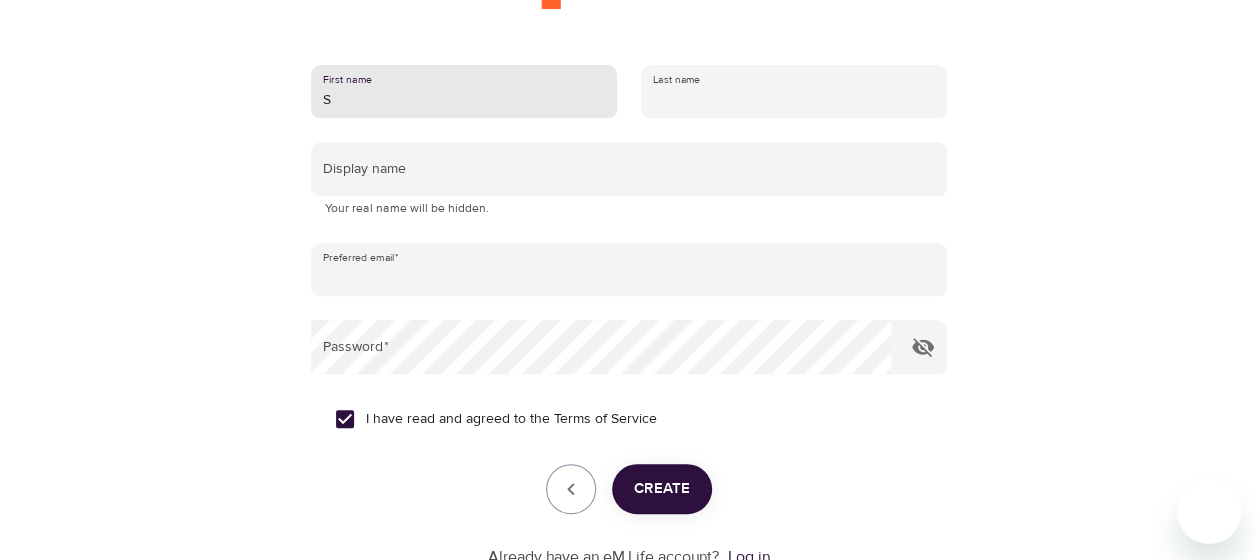 type on "[PERSON_NAME]" 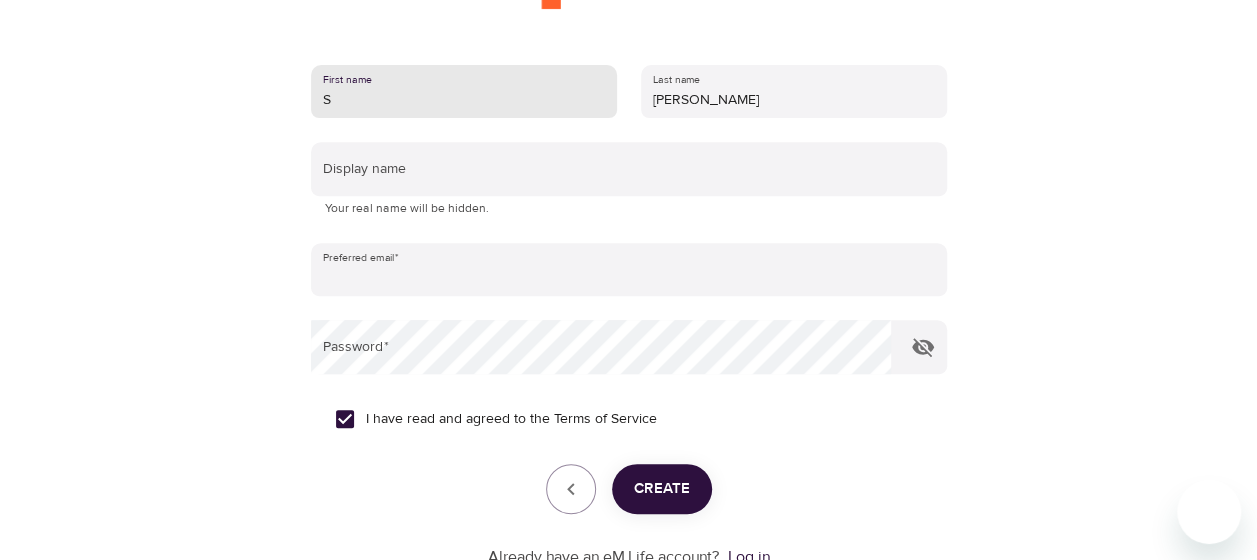 type on "[PERSON_NAME][EMAIL_ADDRESS][DOMAIN_NAME]" 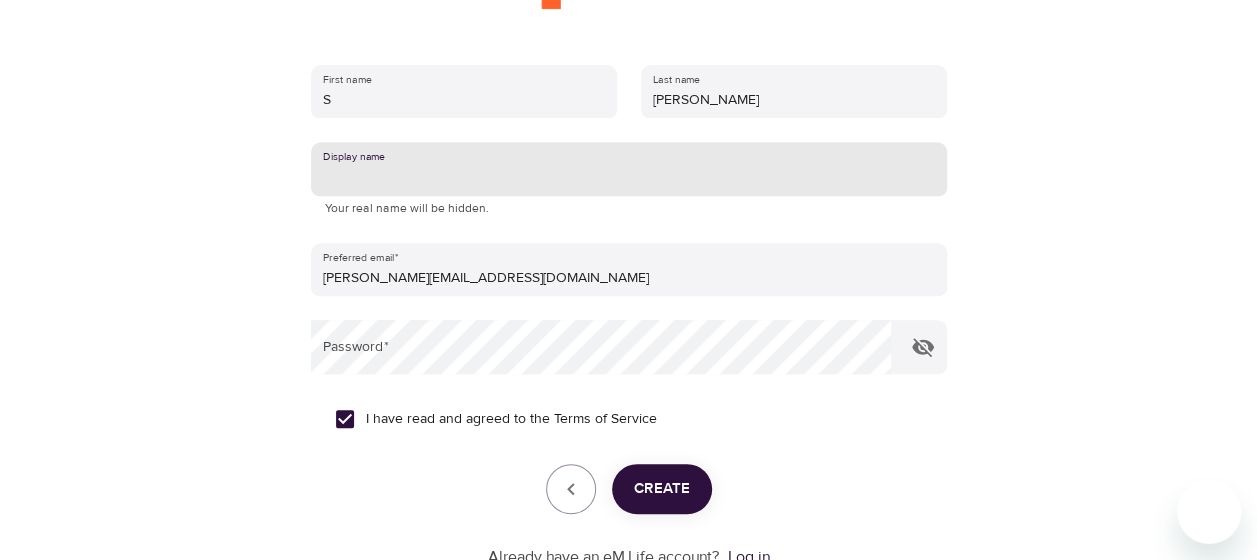 click at bounding box center (629, 169) 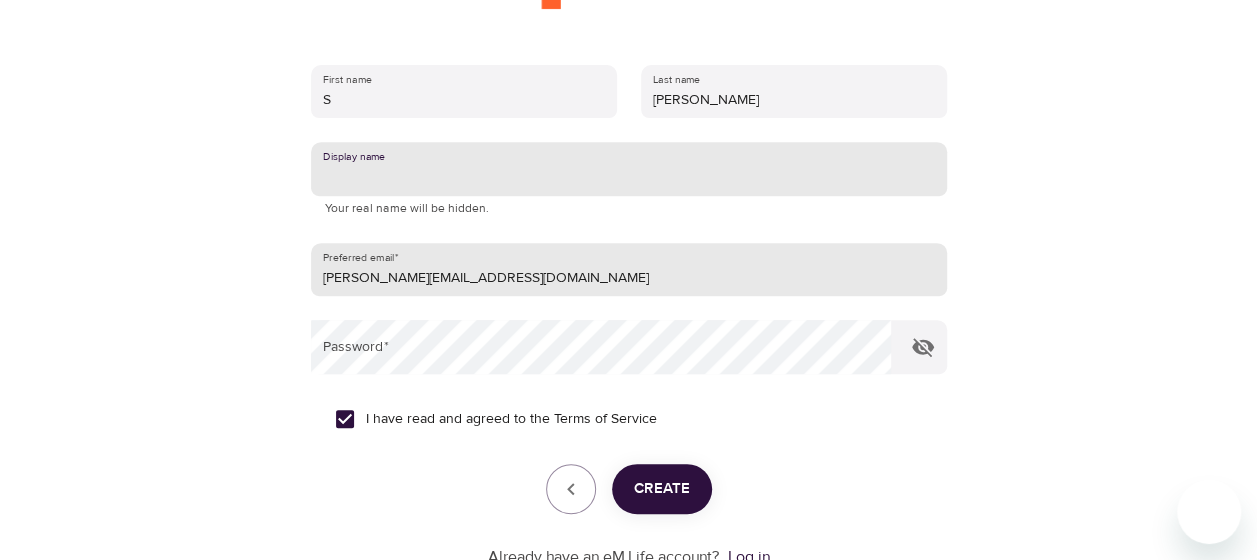 type on "S [PERSON_NAME]" 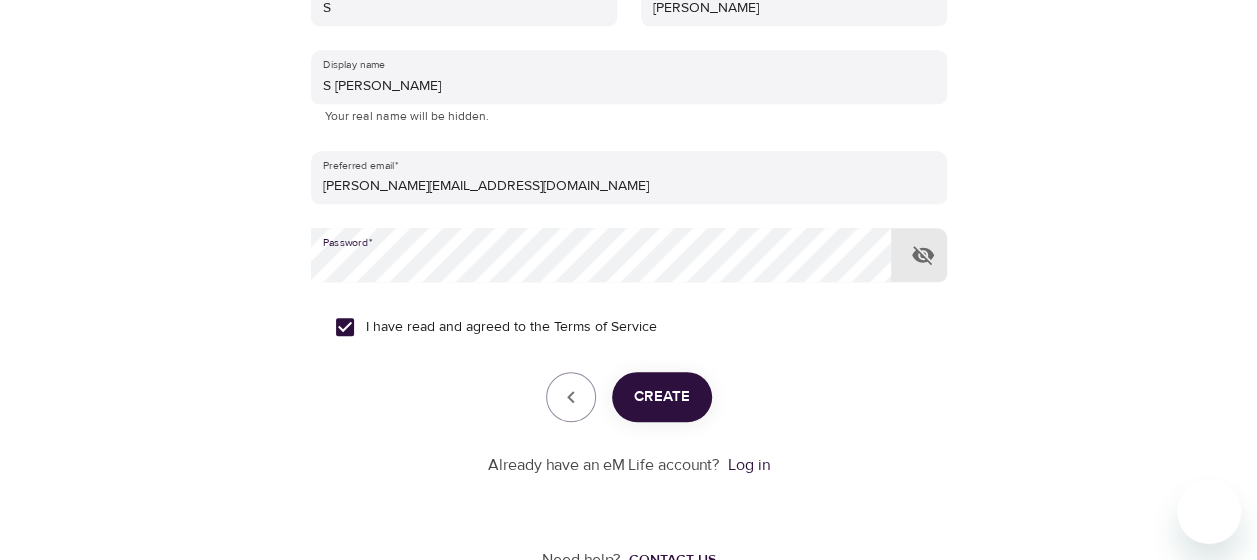 scroll, scrollTop: 466, scrollLeft: 0, axis: vertical 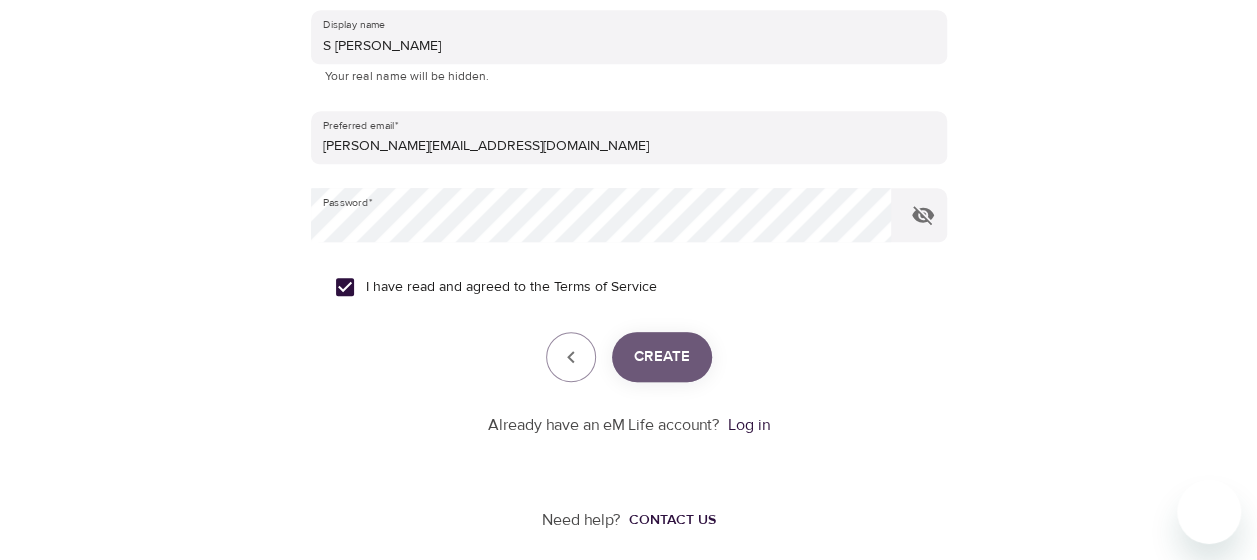 click on "Create" at bounding box center (662, 357) 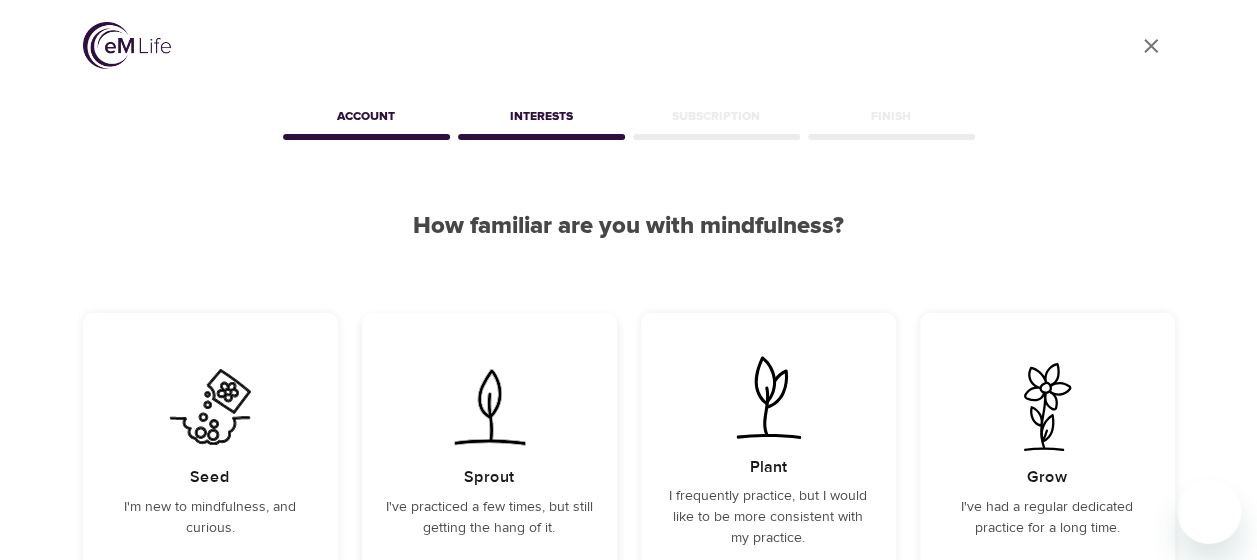scroll, scrollTop: 288, scrollLeft: 0, axis: vertical 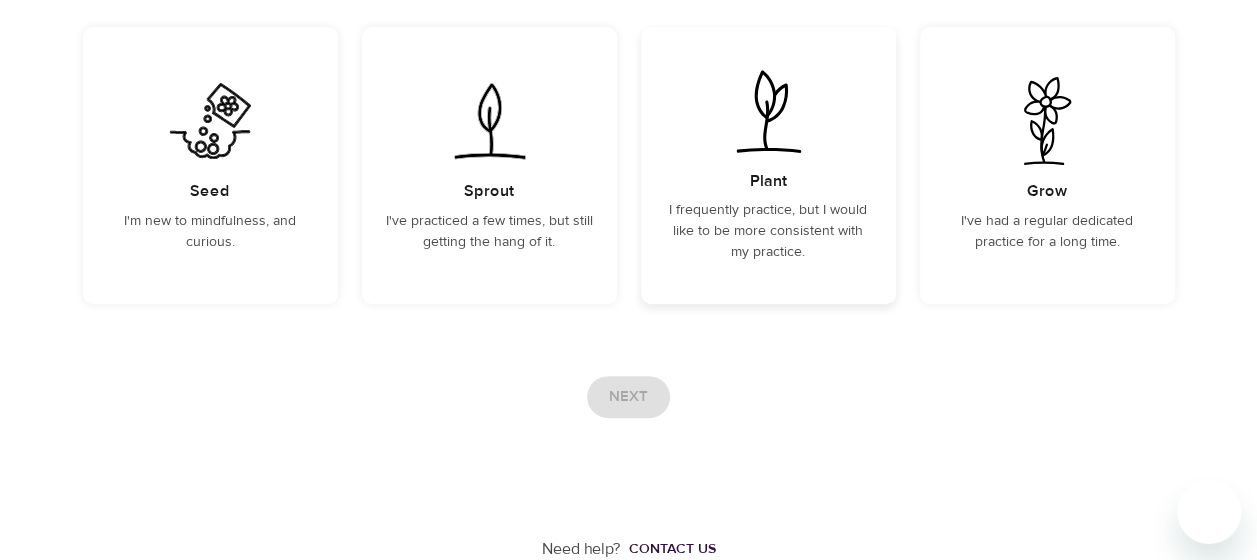 click on "I frequently practice, but I would like to be more consistent with my practice." at bounding box center [768, 231] 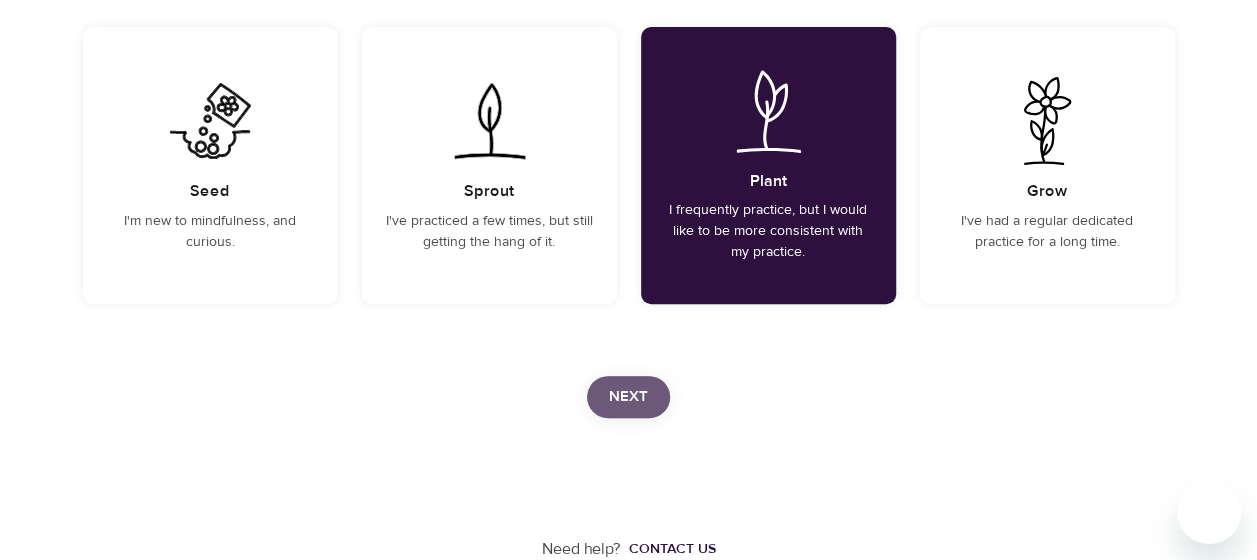 click on "Next" at bounding box center (628, 397) 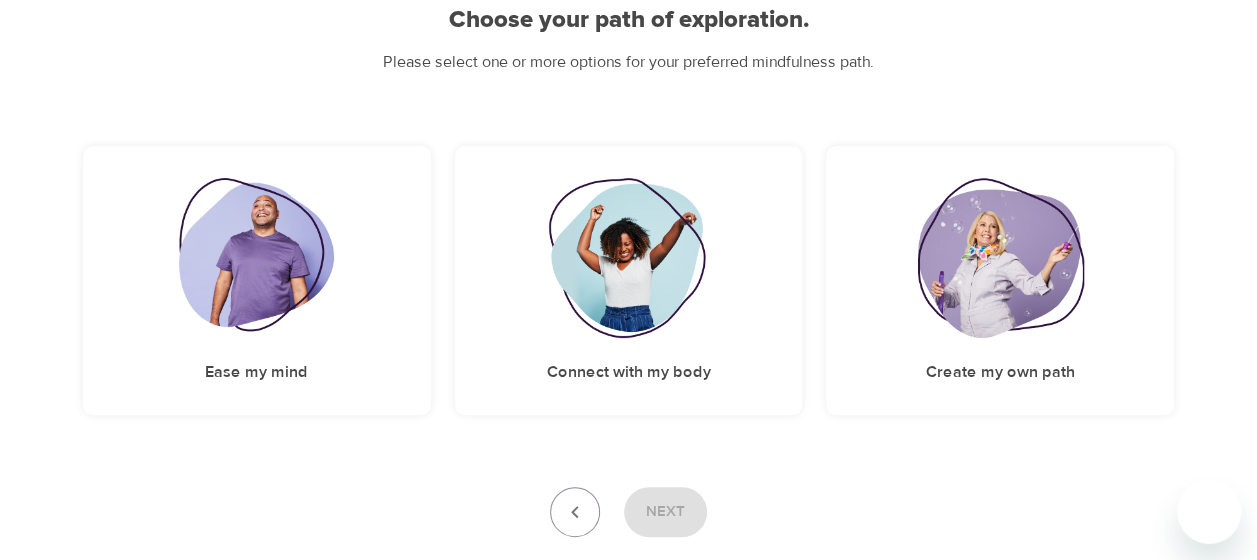 scroll, scrollTop: 203, scrollLeft: 0, axis: vertical 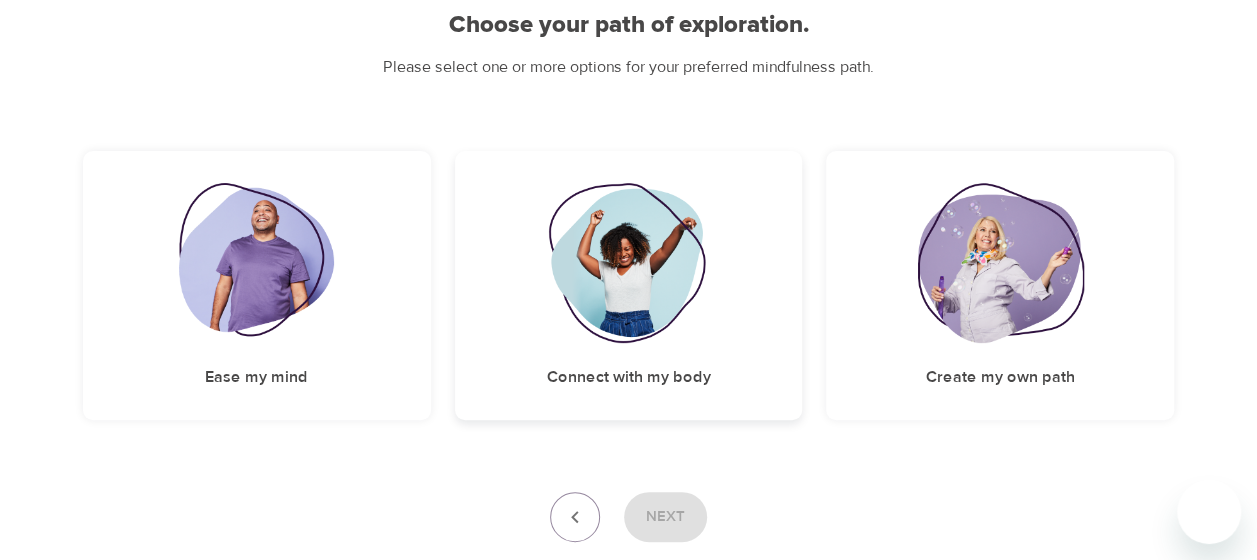 click at bounding box center [629, 263] 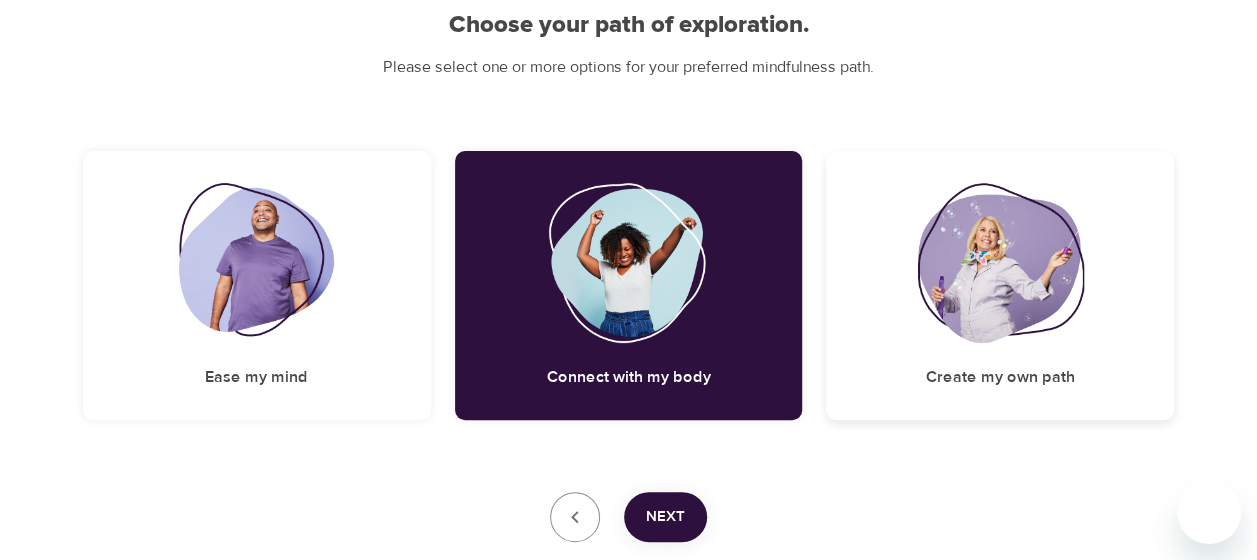 click at bounding box center (1000, 263) 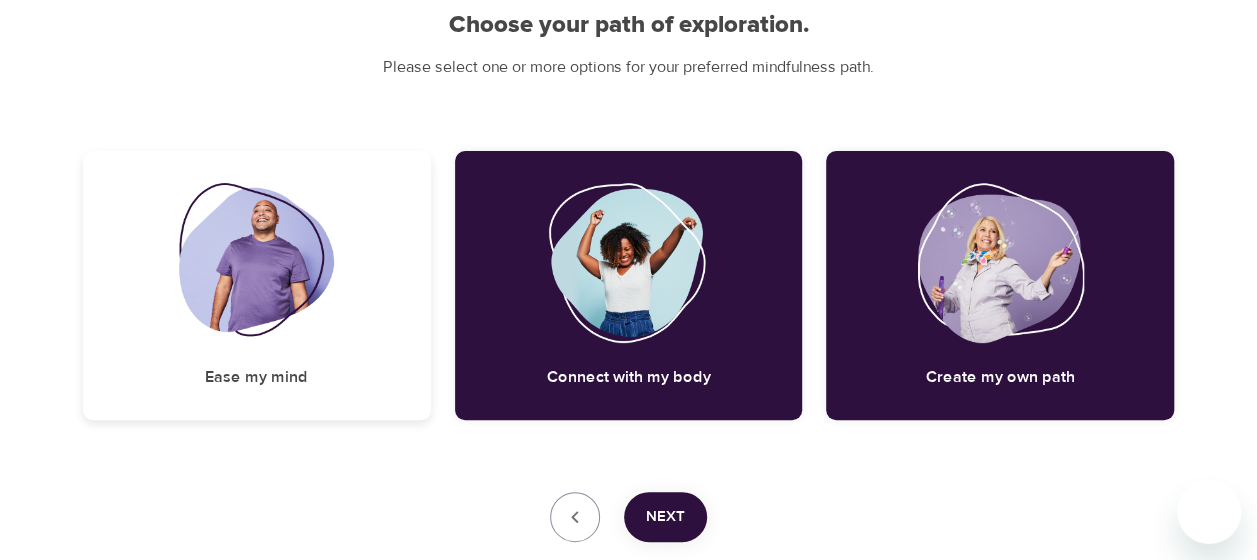 click on "Ease my mind" at bounding box center (257, 285) 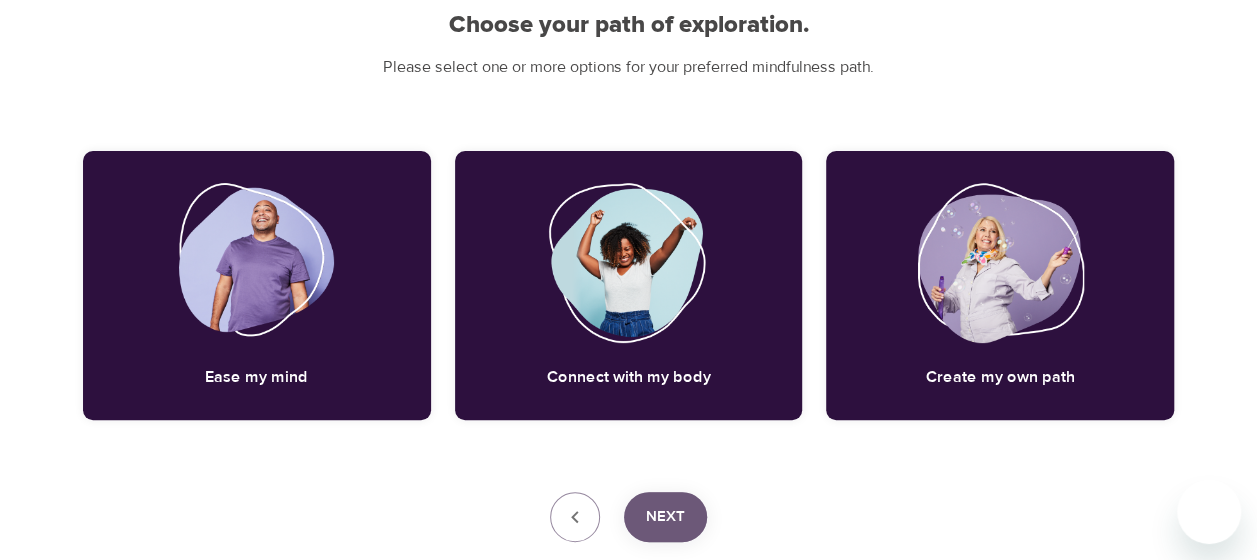 click on "Next" at bounding box center [665, 517] 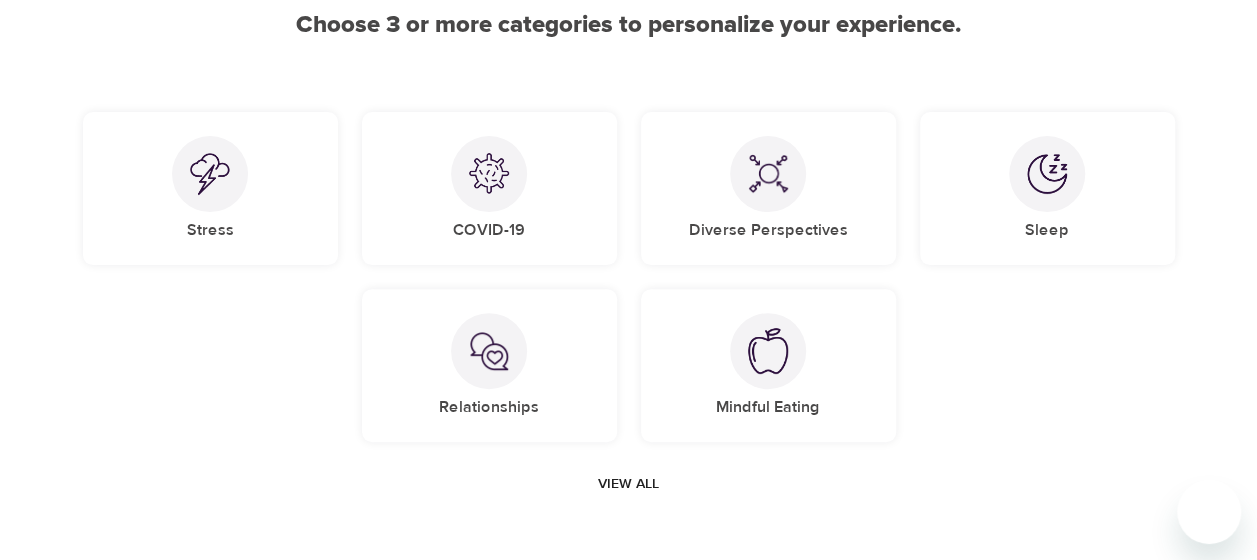 scroll, scrollTop: 286, scrollLeft: 0, axis: vertical 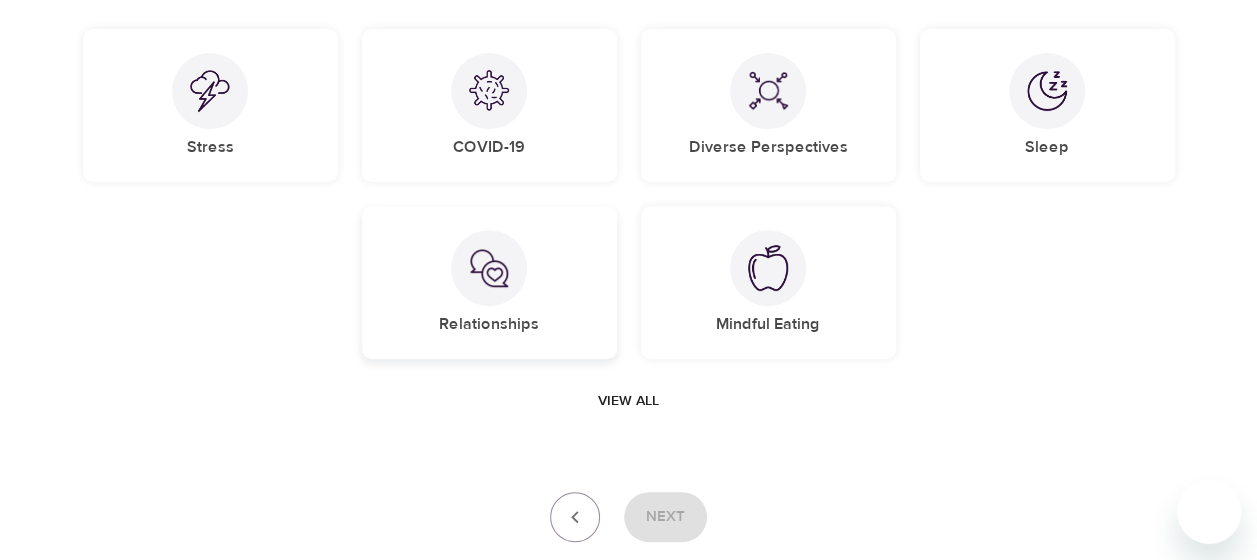 click on "Relationships" at bounding box center (489, 282) 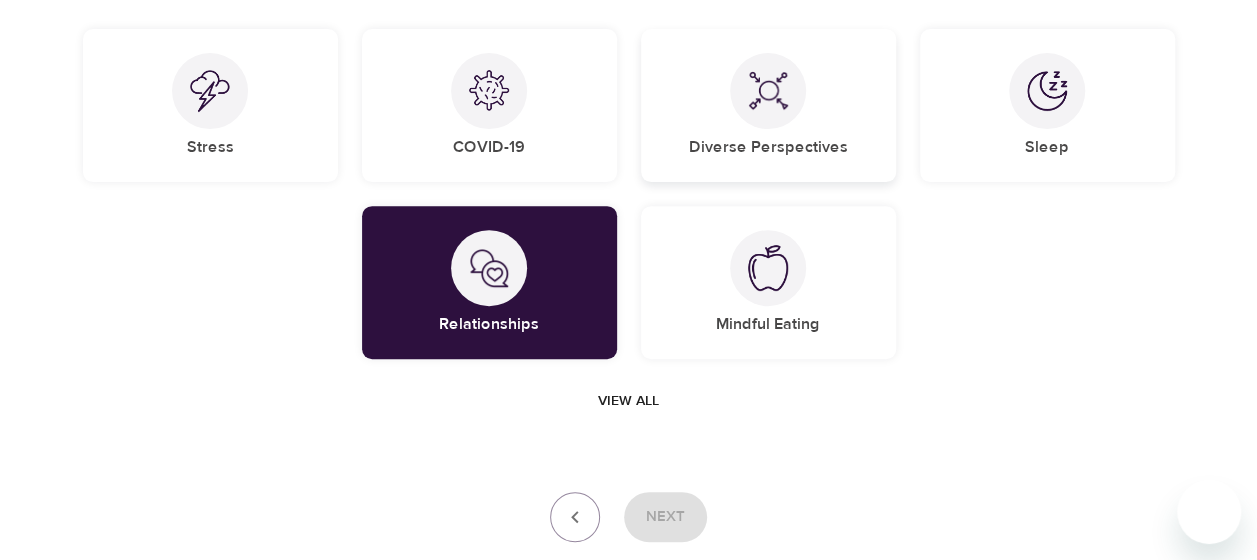 click at bounding box center (768, 91) 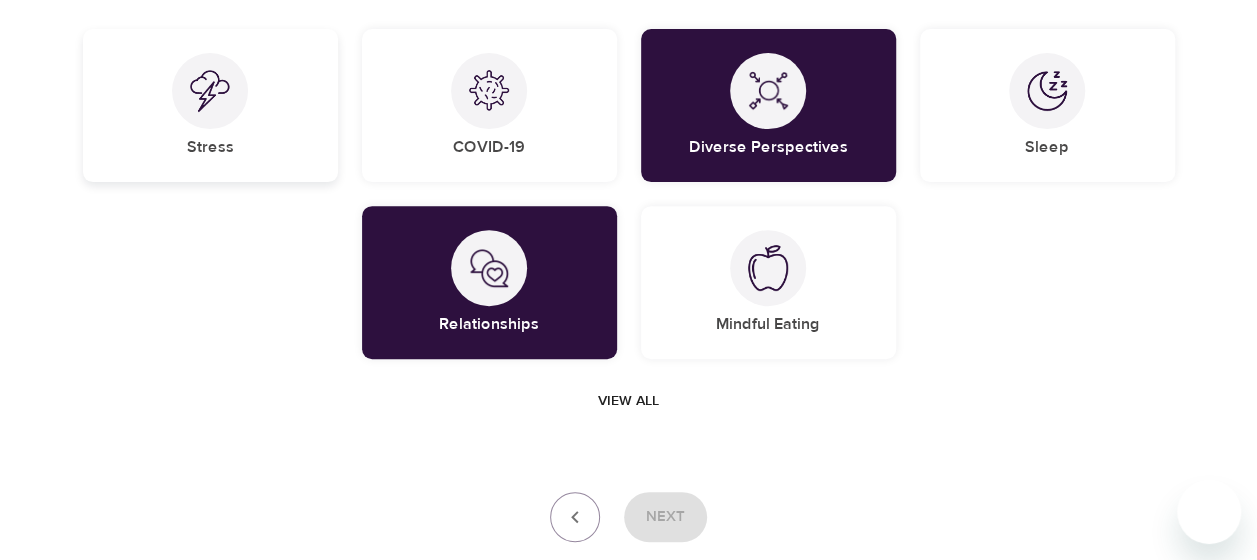 click on "Stress" at bounding box center (210, 147) 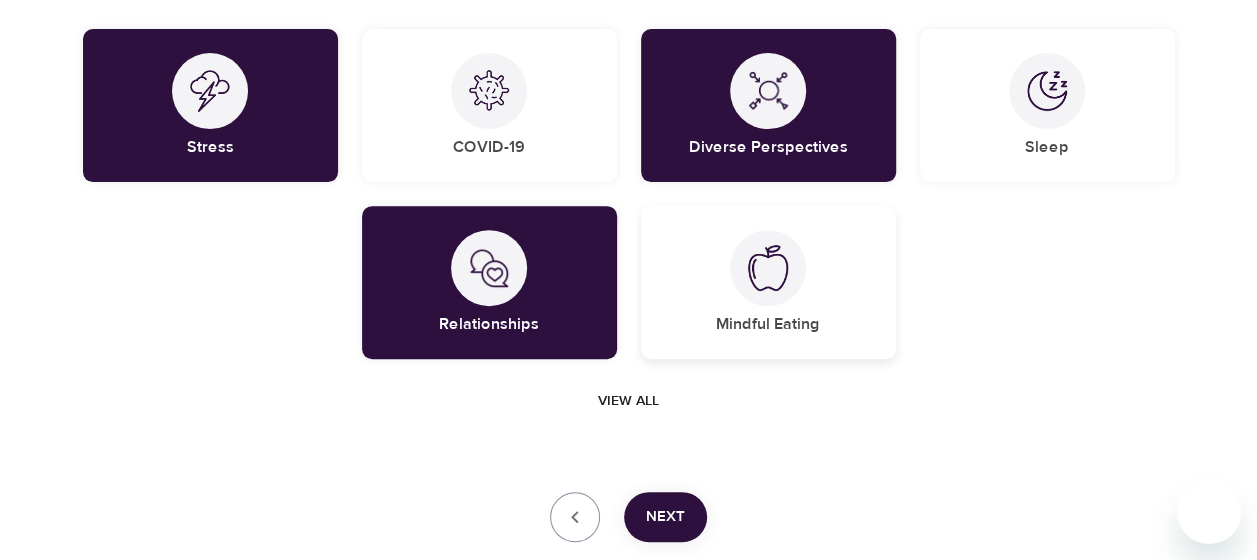 click on "Mindful Eating" at bounding box center (768, 282) 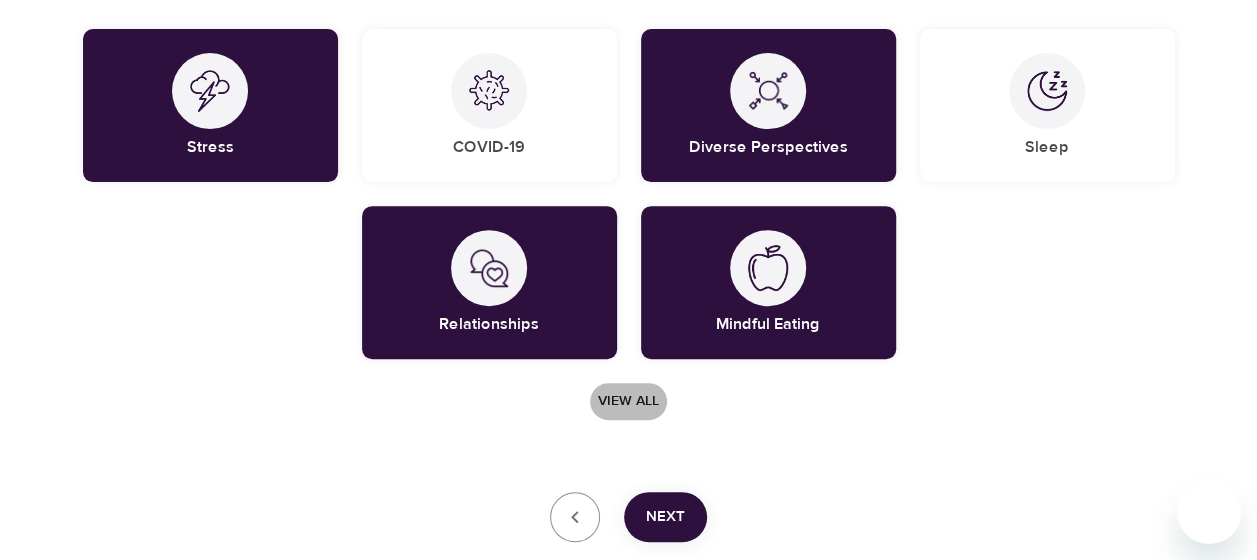 click on "View all" at bounding box center (628, 401) 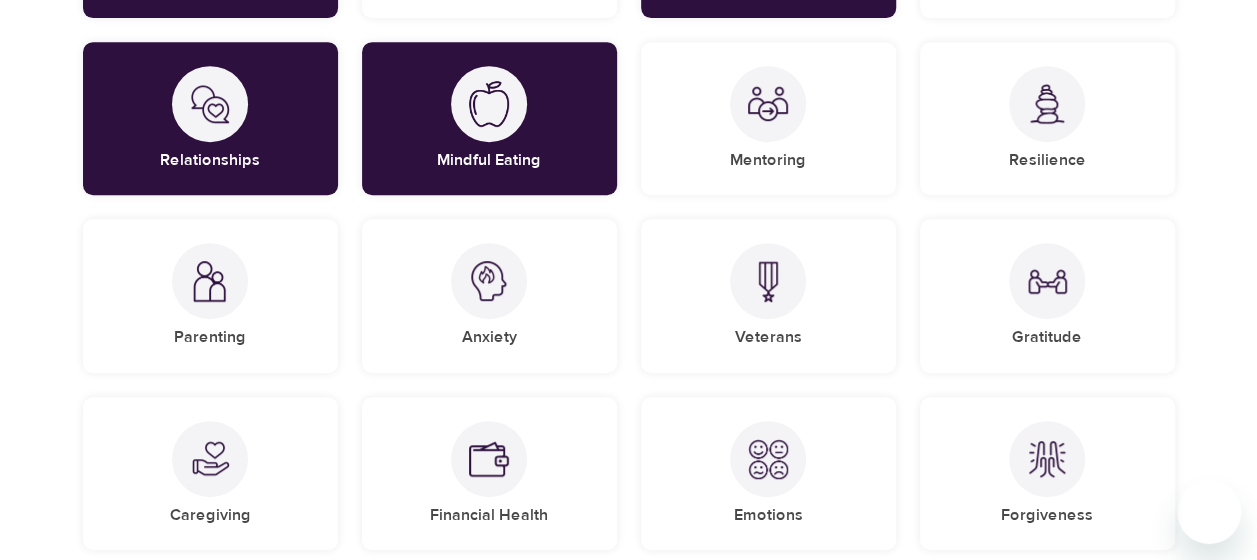 scroll, scrollTop: 452, scrollLeft: 0, axis: vertical 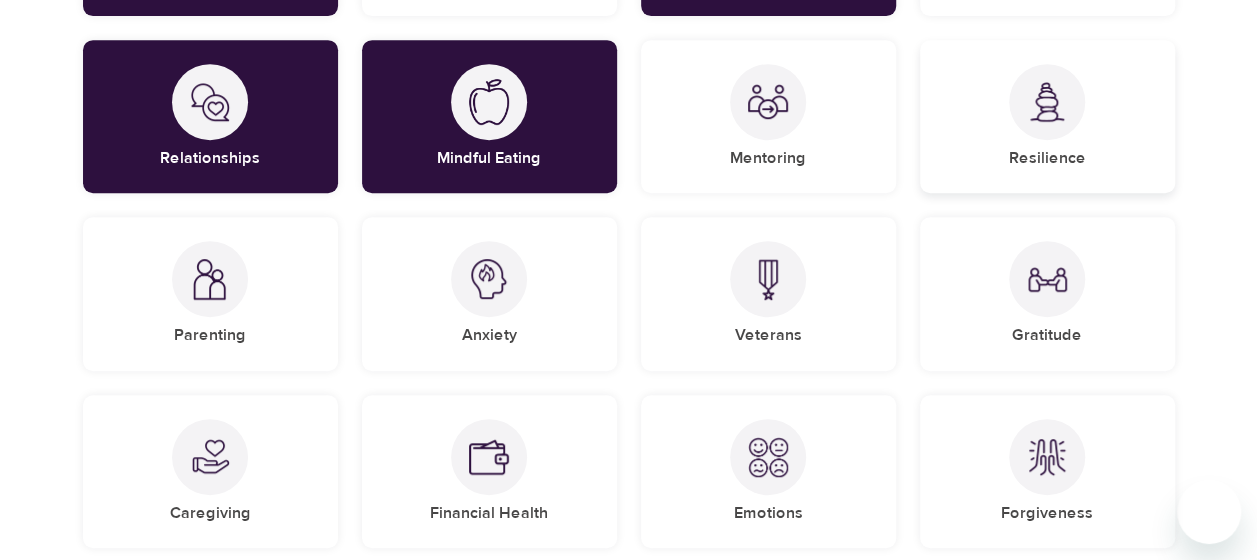 click on "Resilience" at bounding box center (1047, 116) 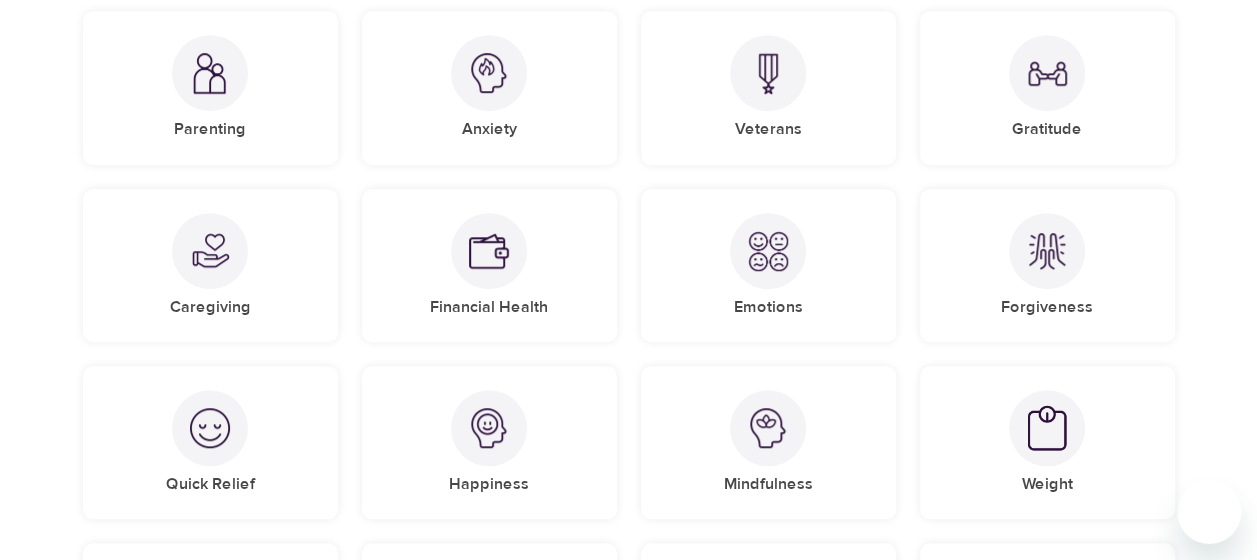 scroll, scrollTop: 659, scrollLeft: 0, axis: vertical 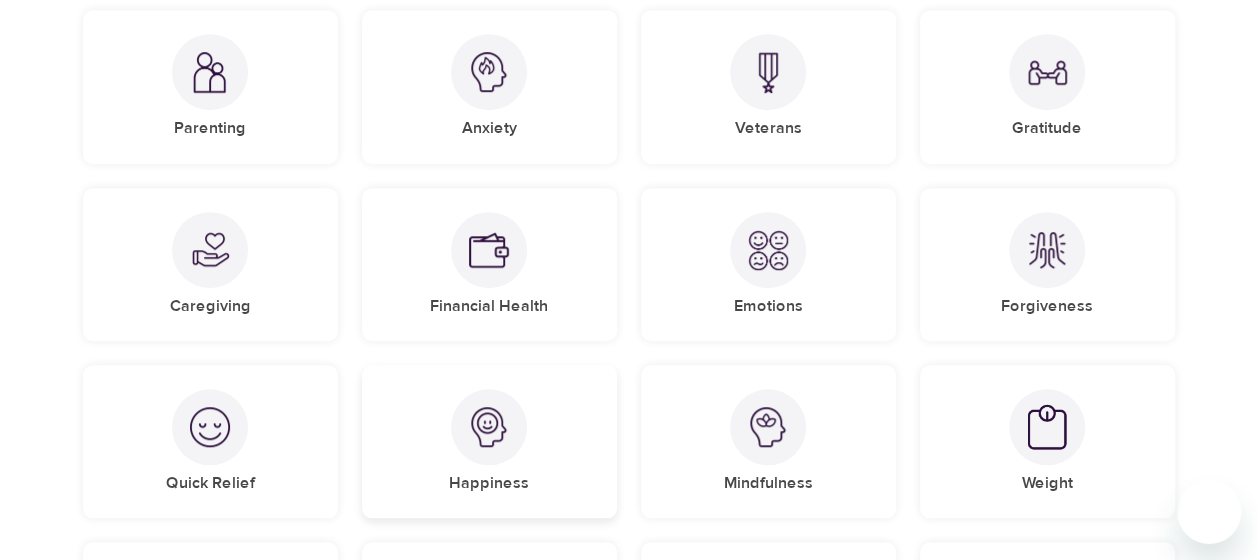 click at bounding box center (489, 427) 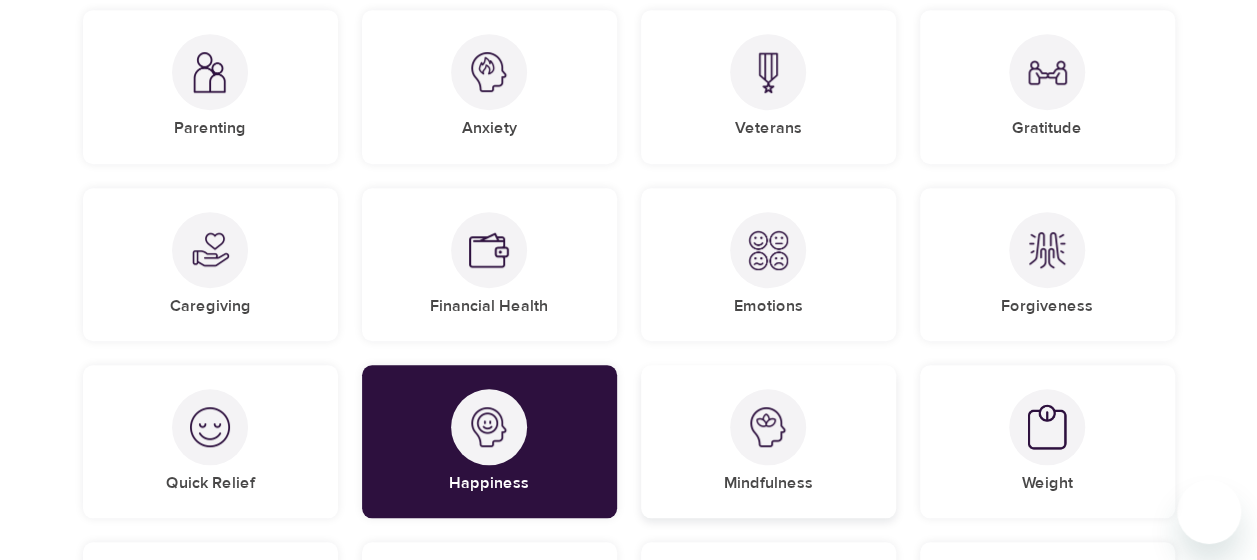click on "Mindfulness" at bounding box center [768, 441] 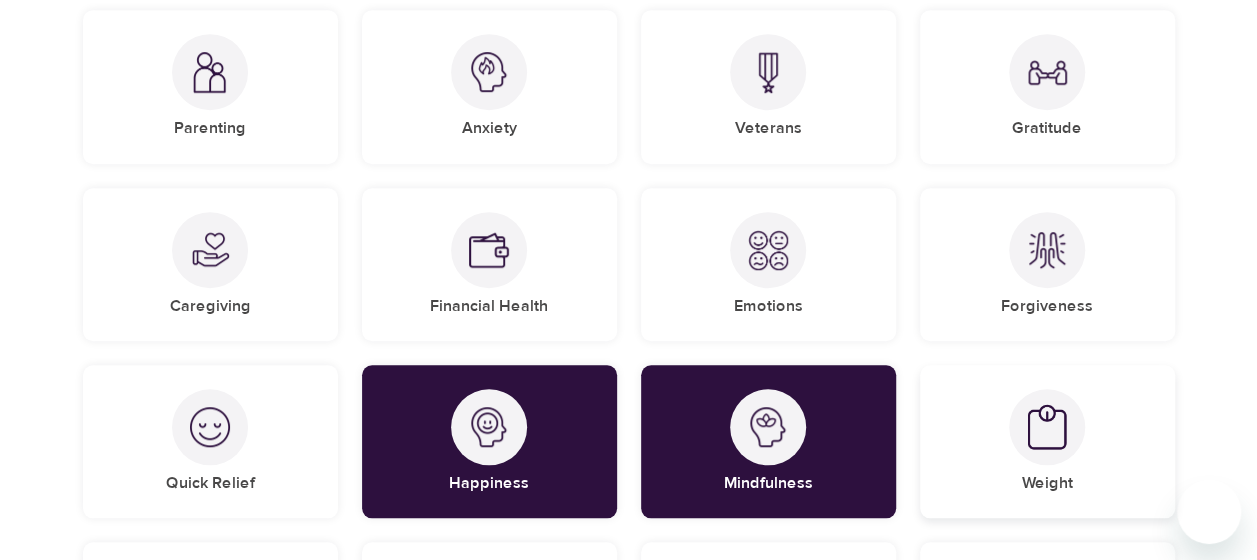 click at bounding box center (1047, 427) 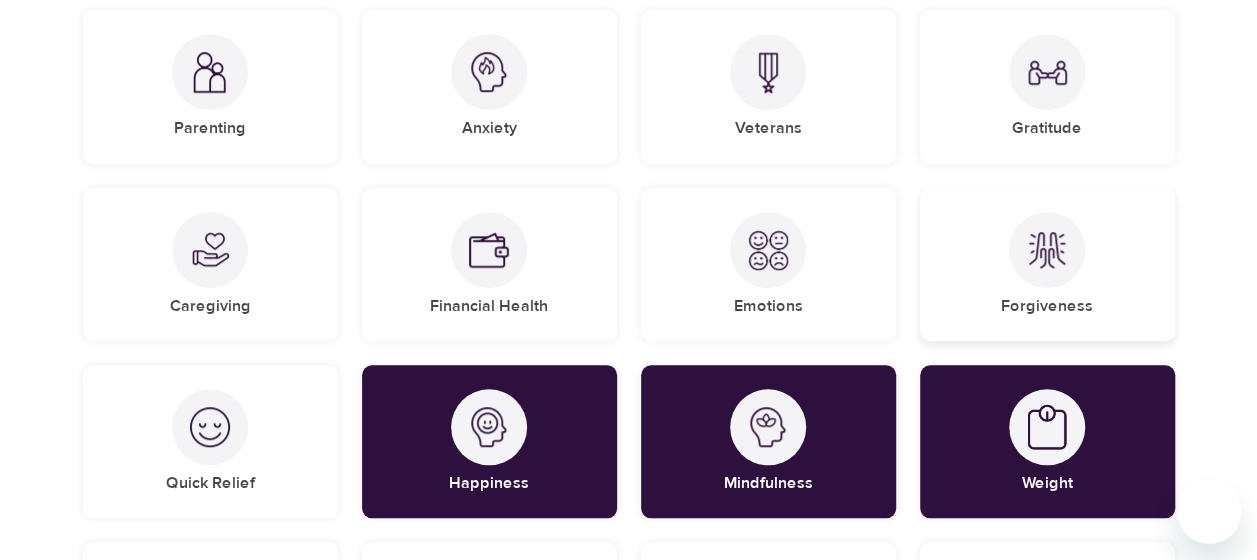 click on "Forgiveness" at bounding box center (1047, 264) 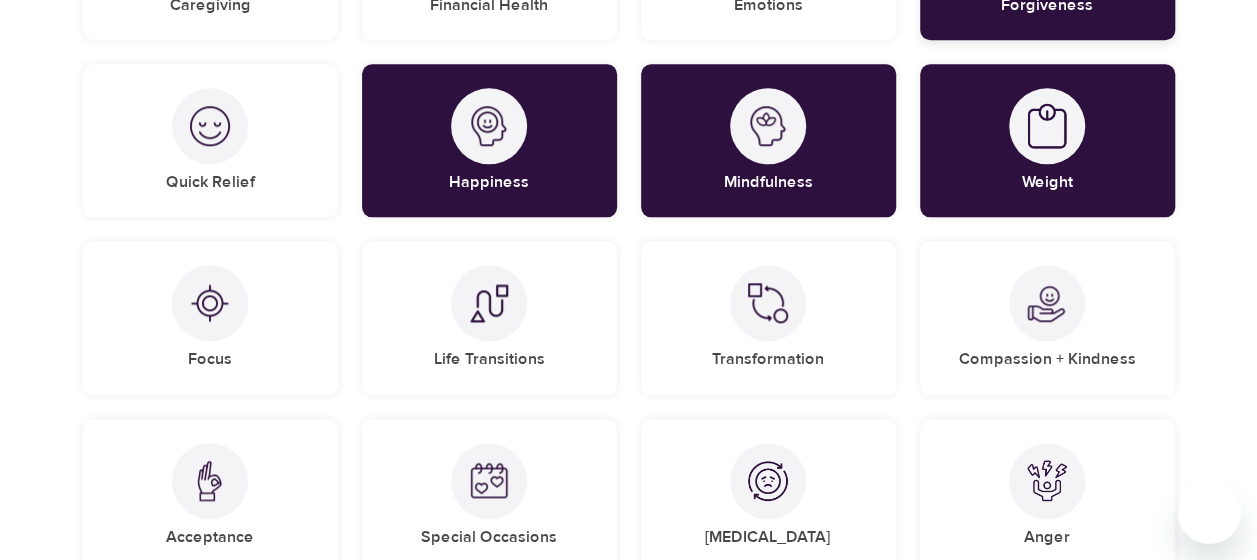 scroll, scrollTop: 1086, scrollLeft: 0, axis: vertical 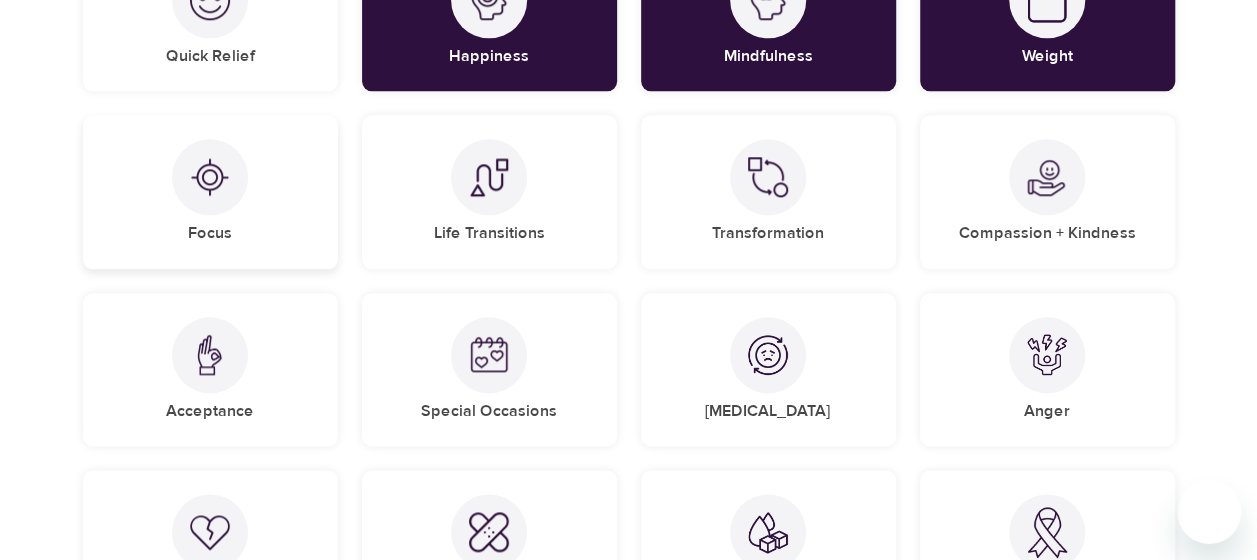 click on "Focus" at bounding box center [210, 191] 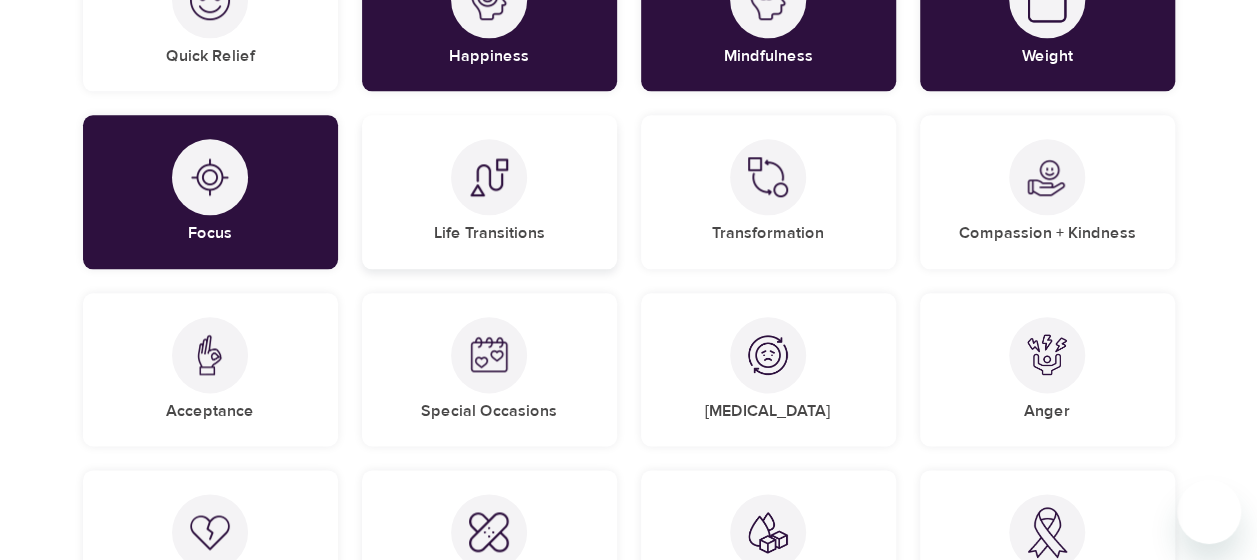click at bounding box center (489, 177) 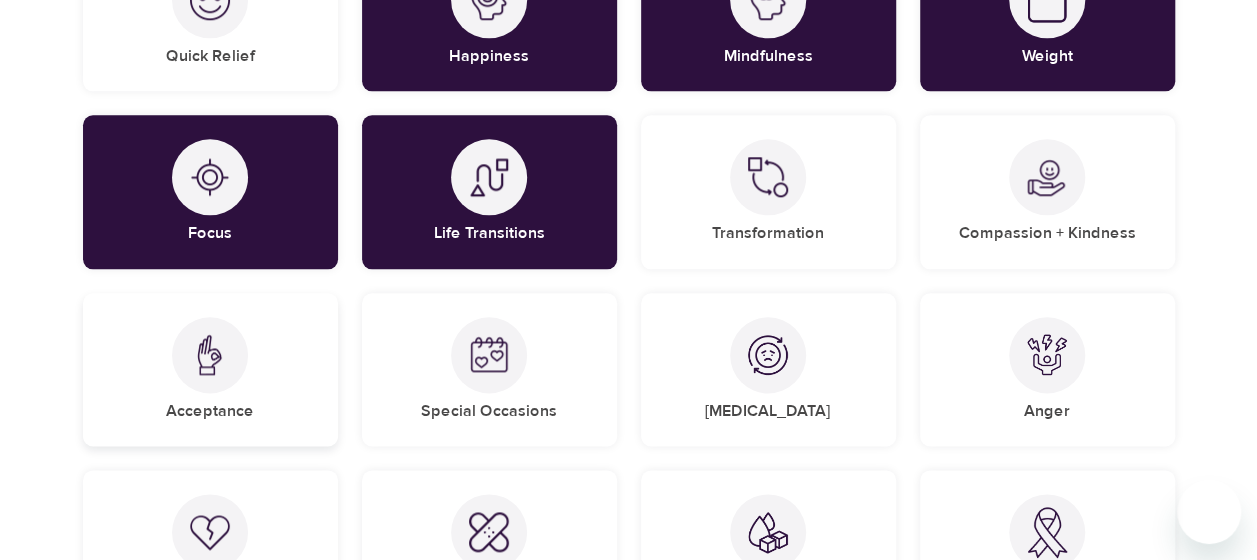 click on "Acceptance" at bounding box center (210, 369) 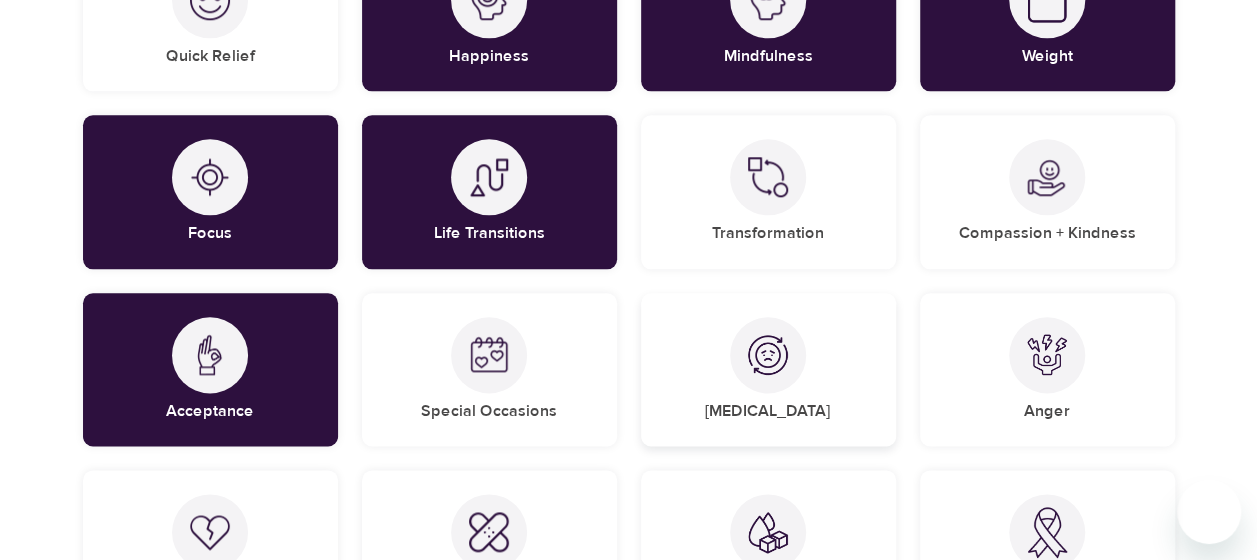 click on "[MEDICAL_DATA]" at bounding box center [768, 369] 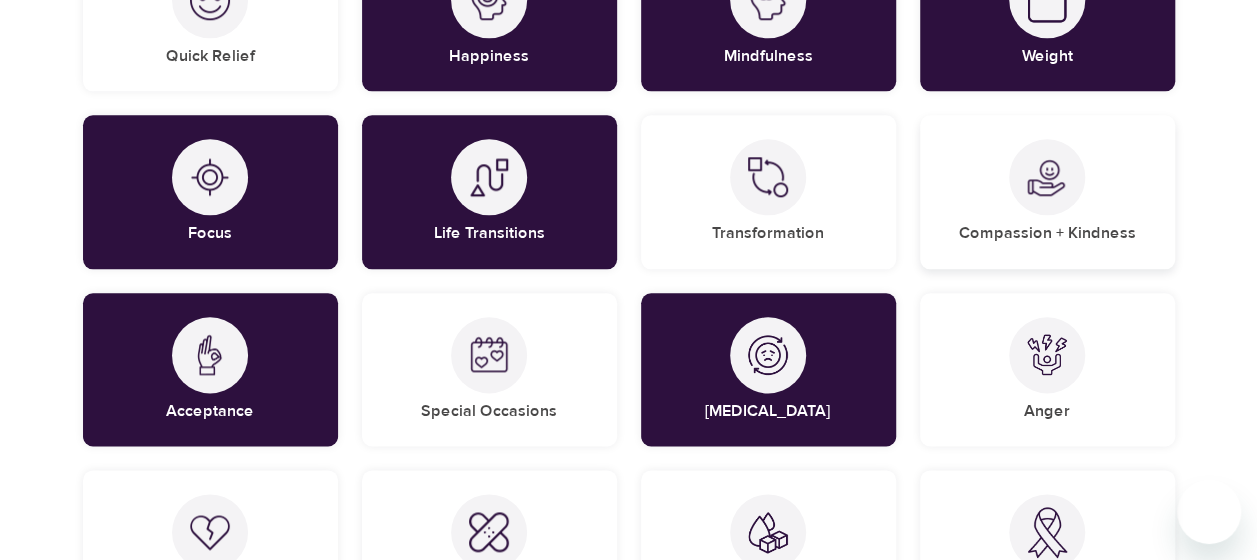 click on "Compassion + Kindness" at bounding box center [1047, 191] 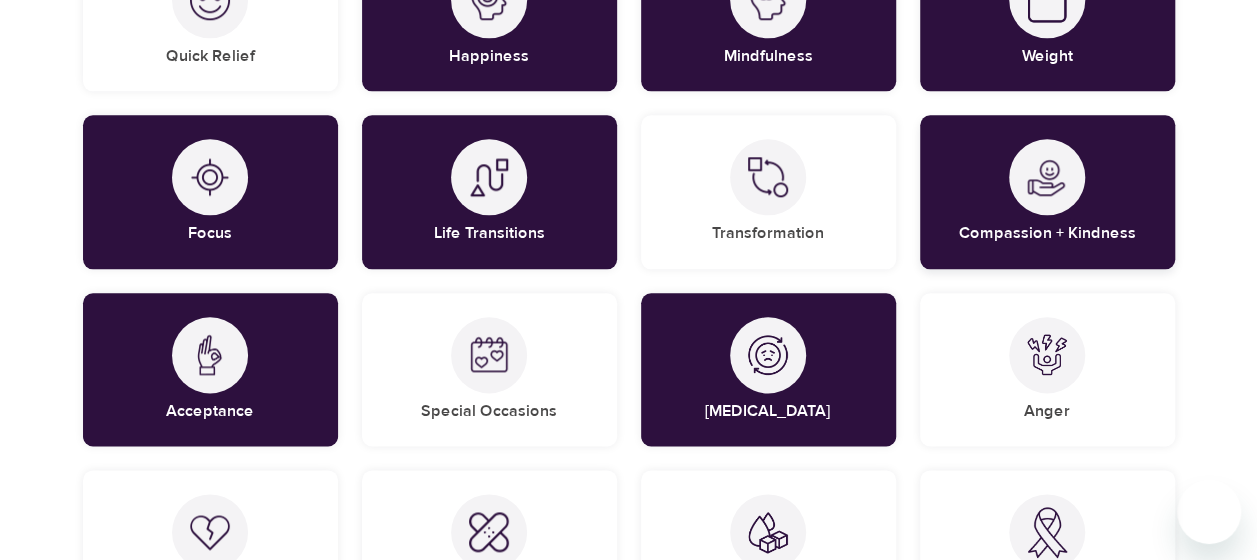 scroll, scrollTop: 1437, scrollLeft: 0, axis: vertical 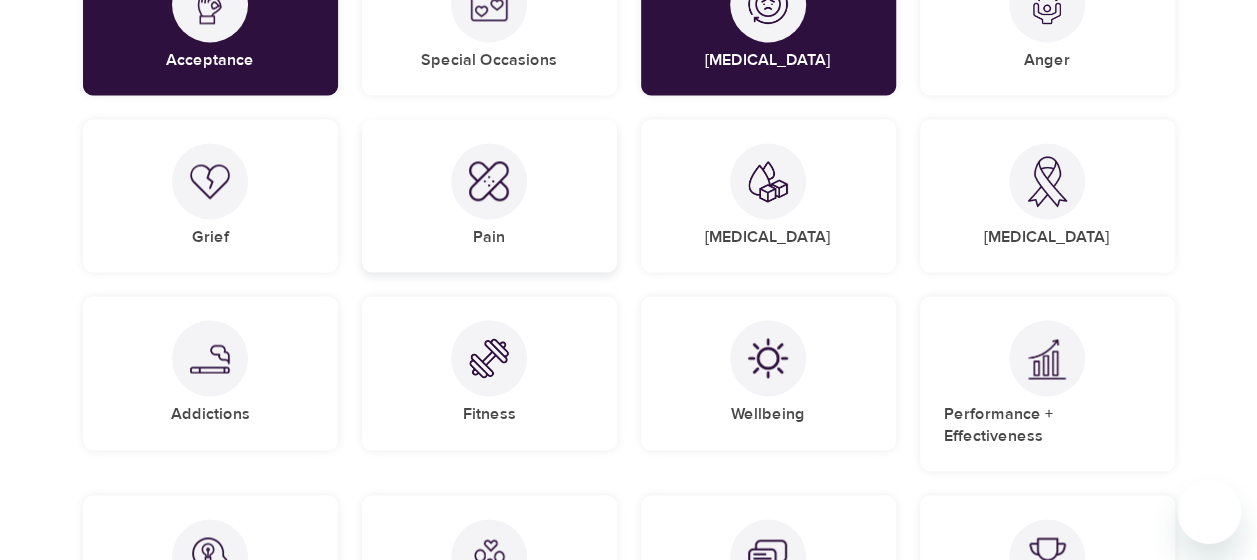 click on "Pain" at bounding box center [489, 195] 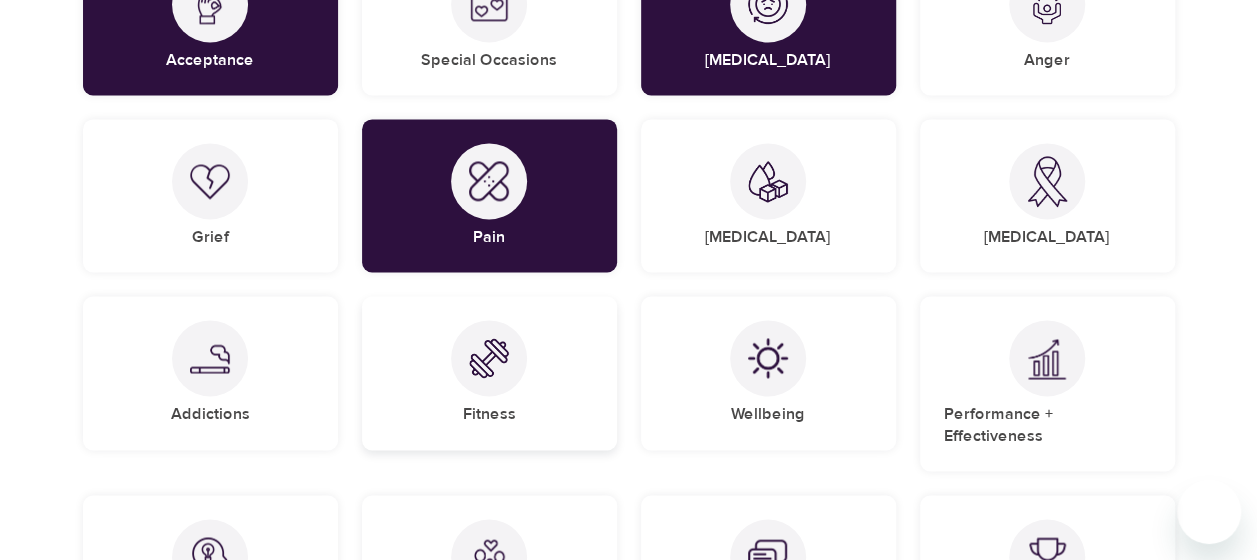 click on "Fitness" at bounding box center [489, 372] 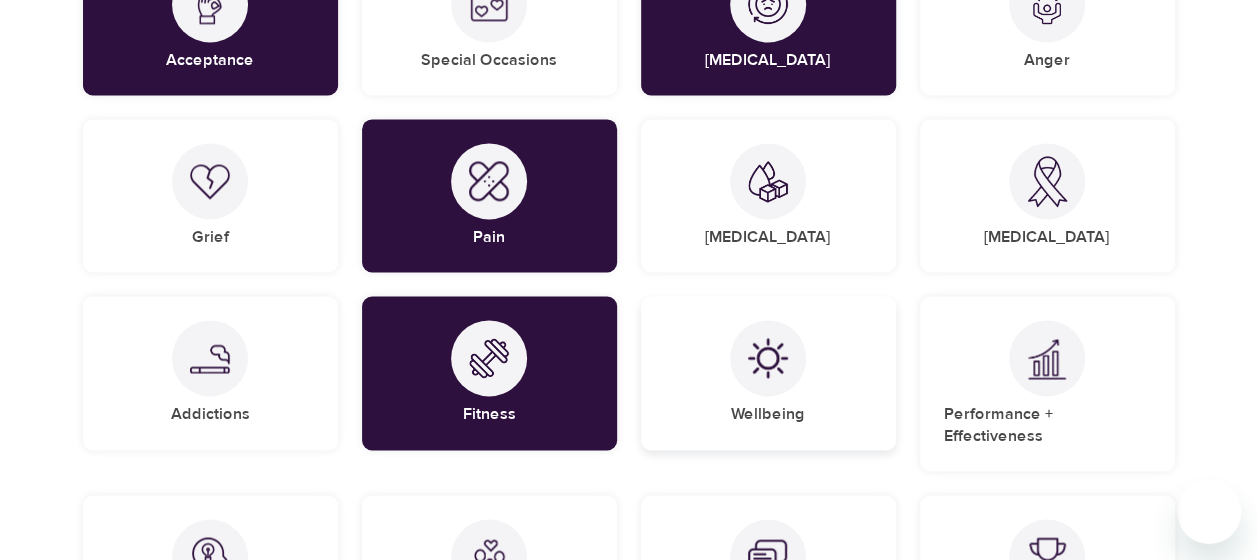 click at bounding box center [768, 358] 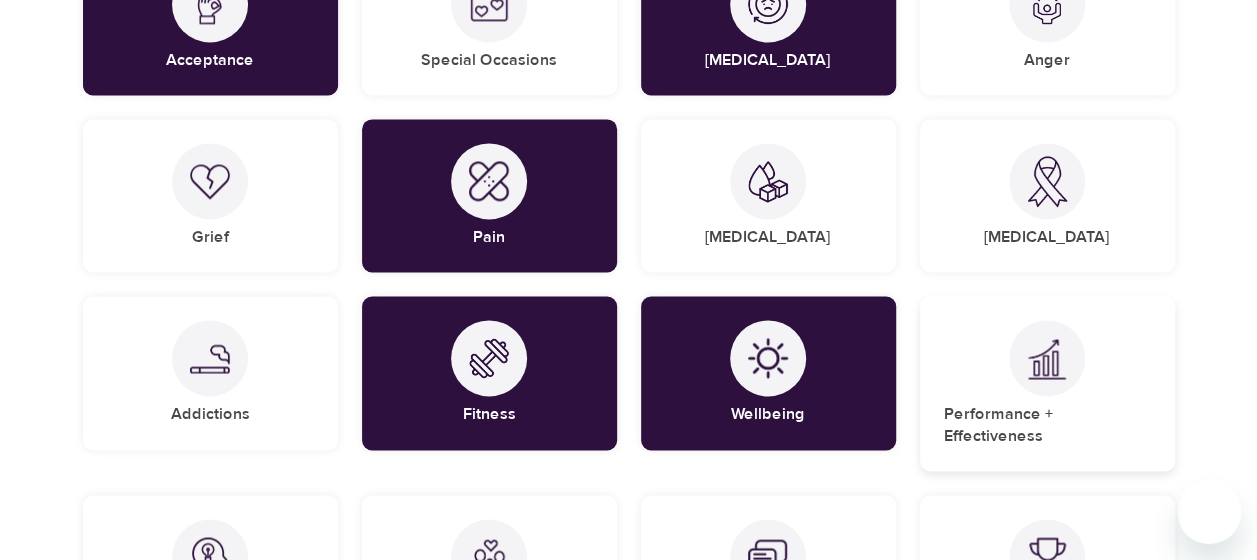 click at bounding box center (1047, 358) 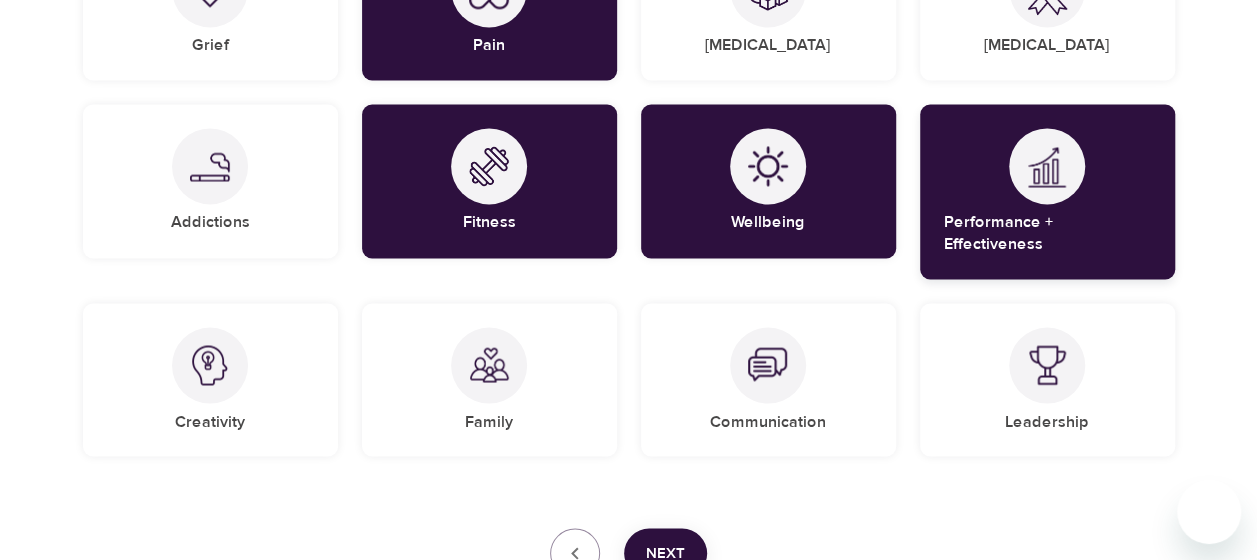 scroll, scrollTop: 1696, scrollLeft: 0, axis: vertical 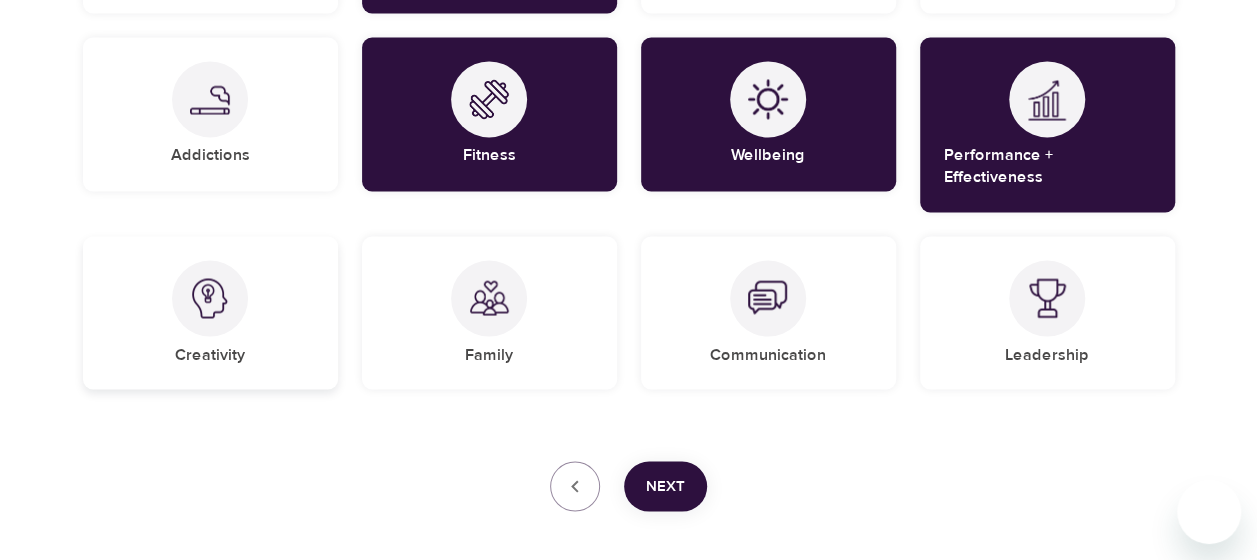 click on "Creativity" at bounding box center (210, 312) 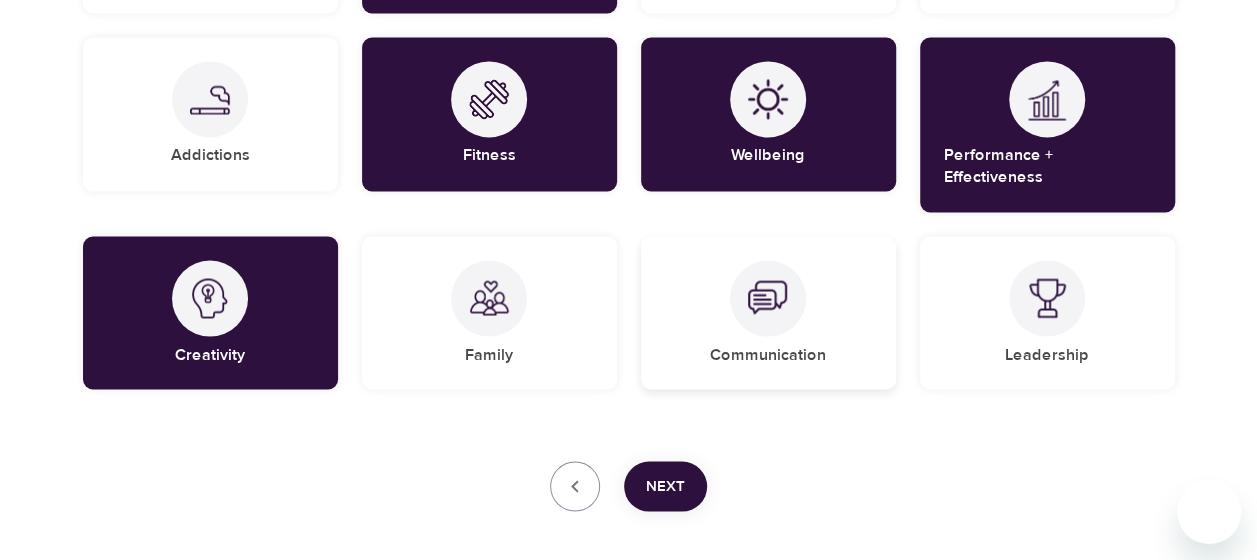 click at bounding box center [768, 298] 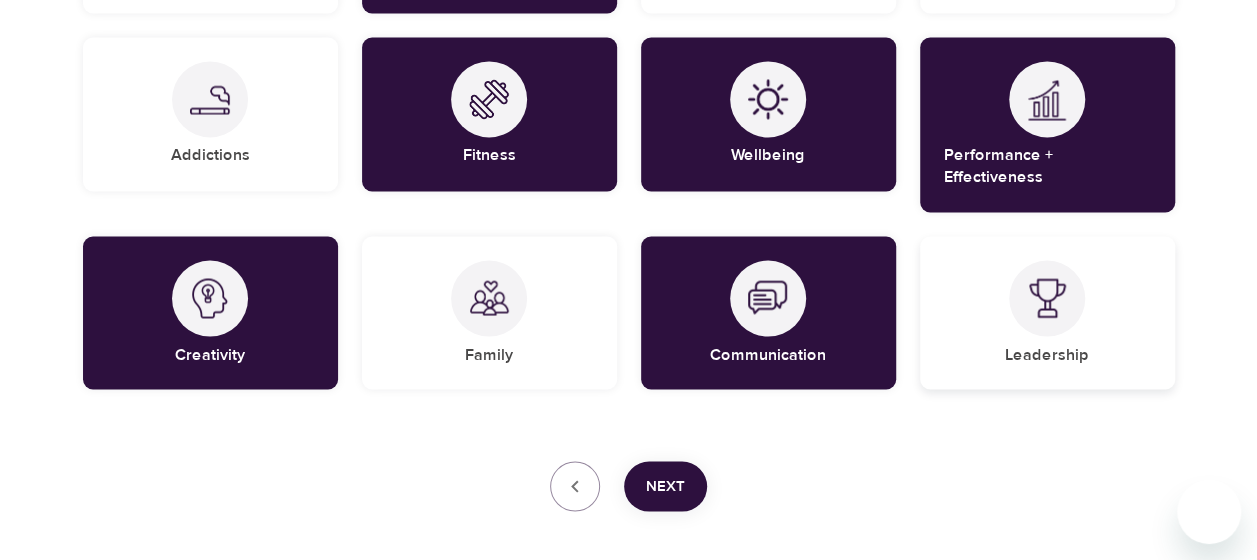 click at bounding box center (1047, 298) 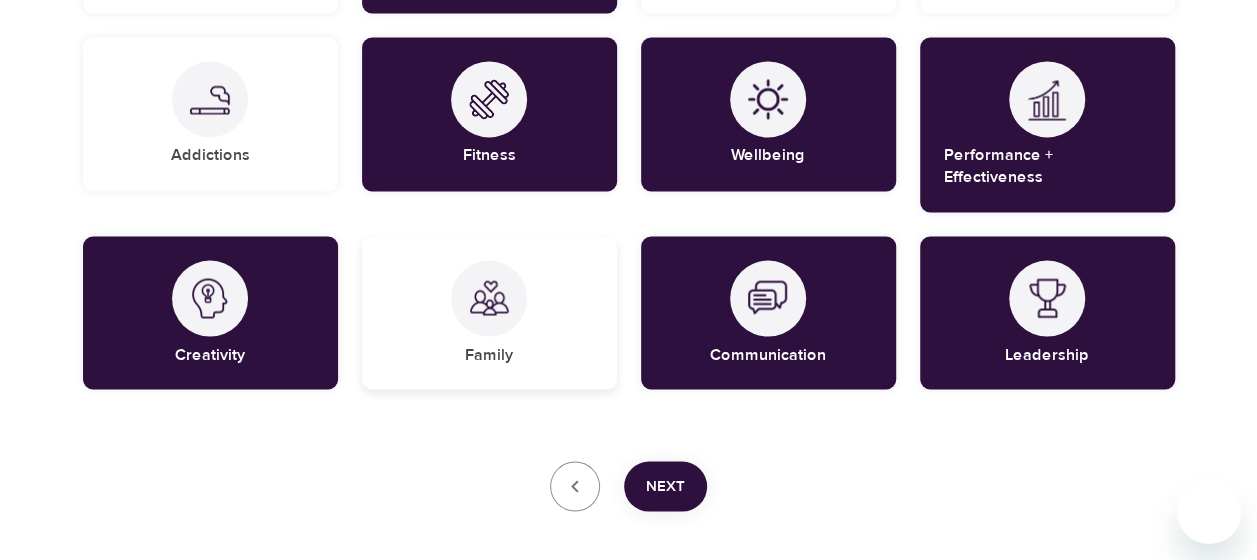 click on "Family" at bounding box center [489, 312] 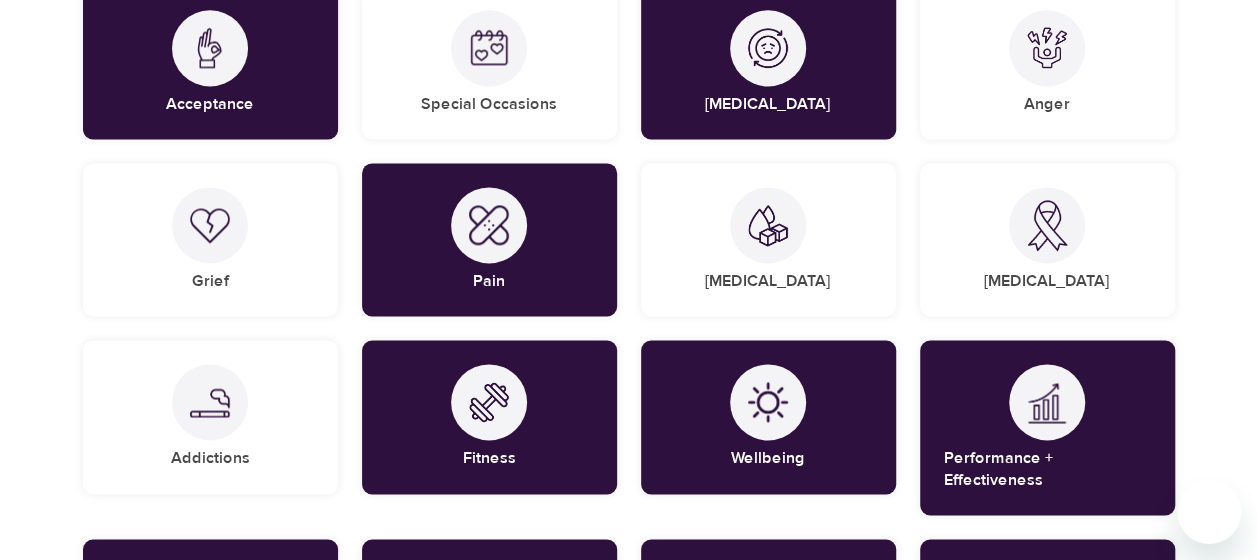scroll, scrollTop: 1394, scrollLeft: 0, axis: vertical 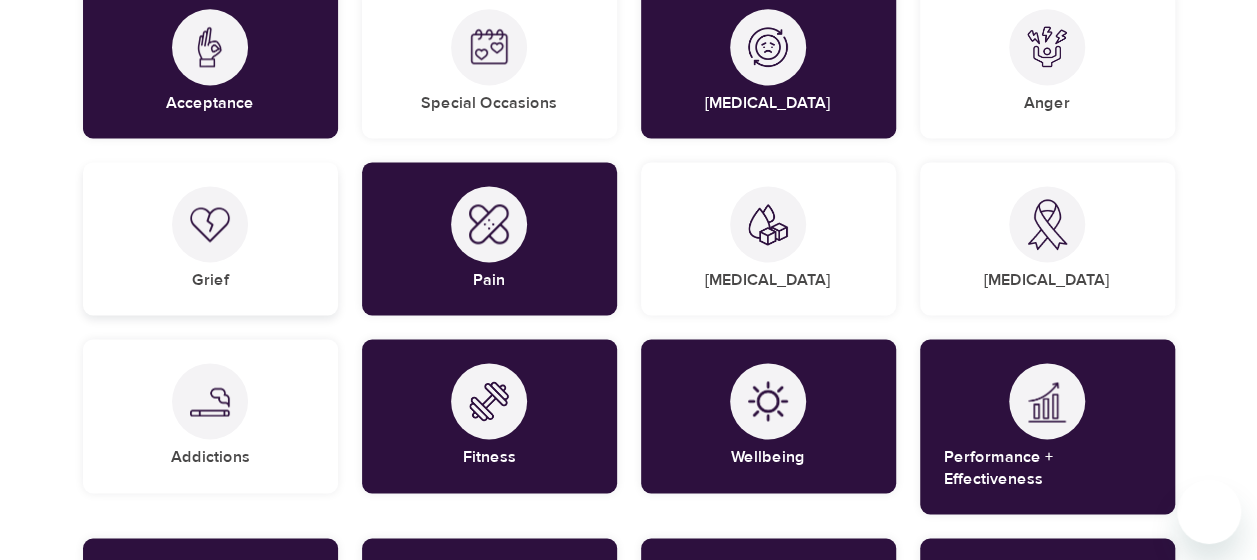 click at bounding box center (210, 224) 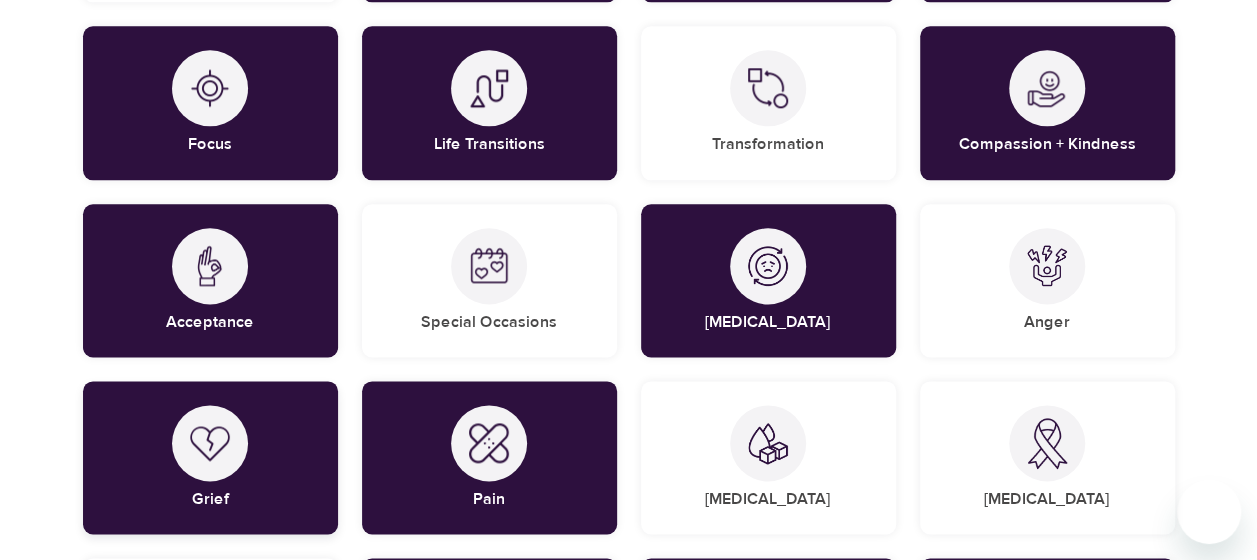 scroll, scrollTop: 1174, scrollLeft: 0, axis: vertical 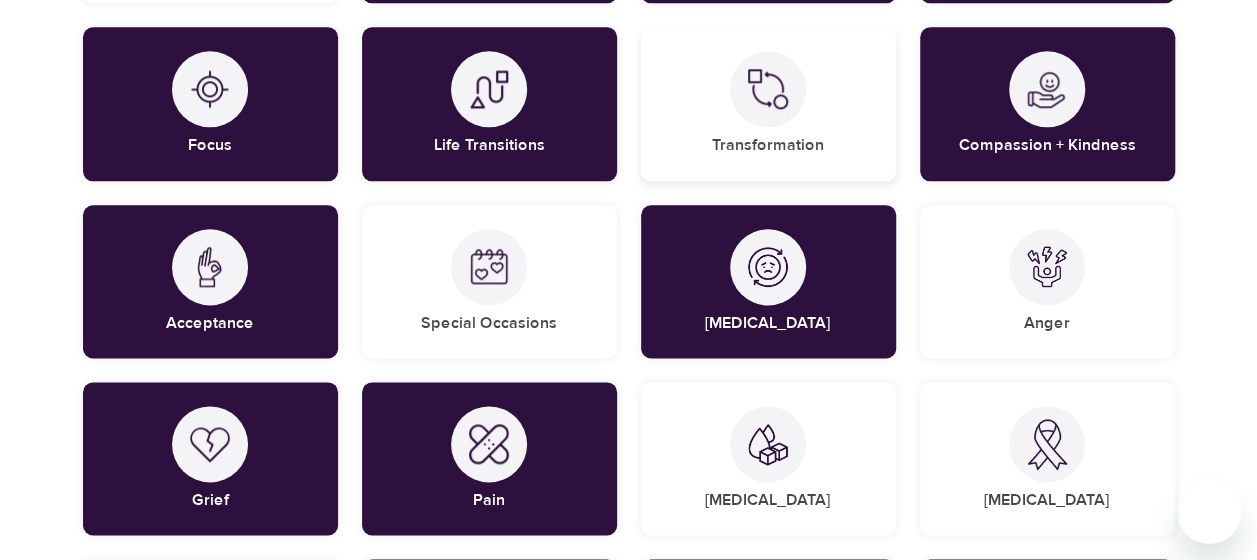 click on "Transformation" at bounding box center [768, 103] 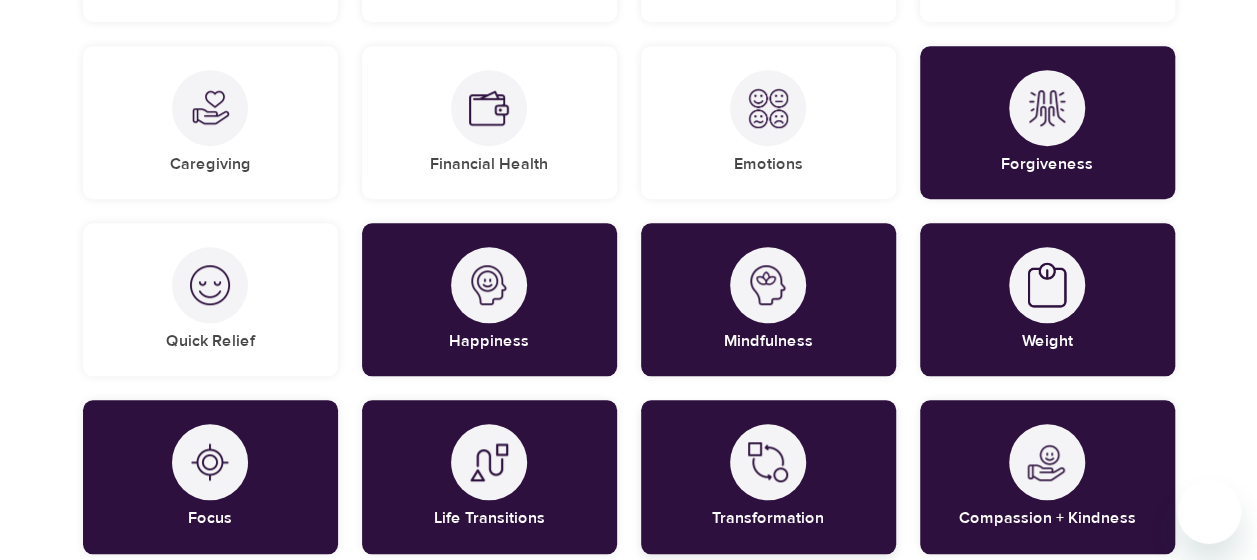 scroll, scrollTop: 791, scrollLeft: 0, axis: vertical 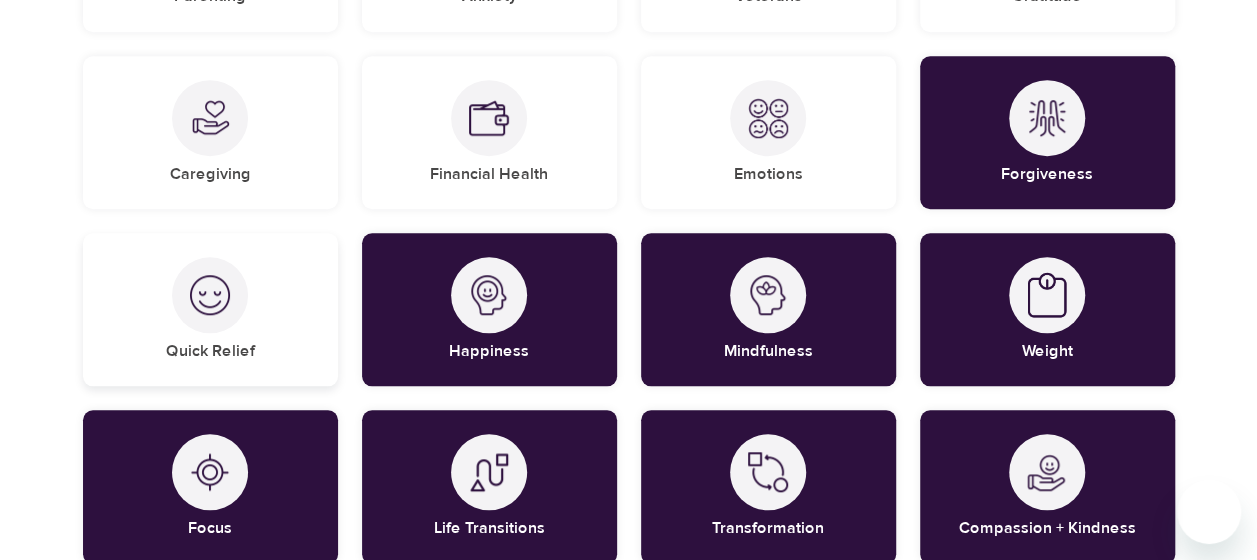 click on "Quick Relief" at bounding box center (210, 309) 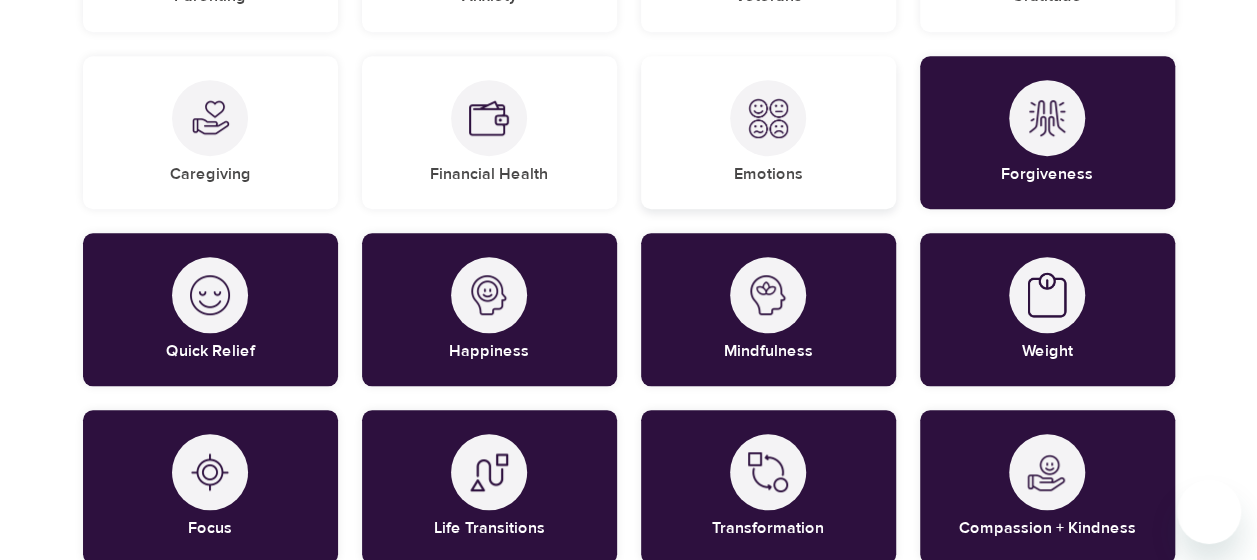 click on "Emotions" at bounding box center [768, 132] 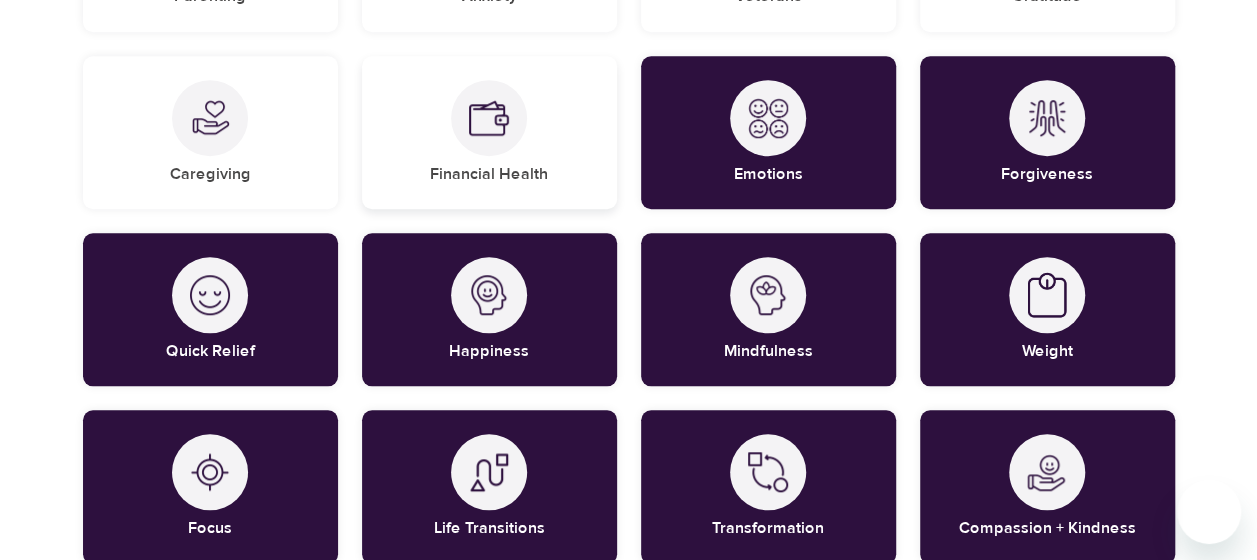 click on "Financial Health" at bounding box center [489, 132] 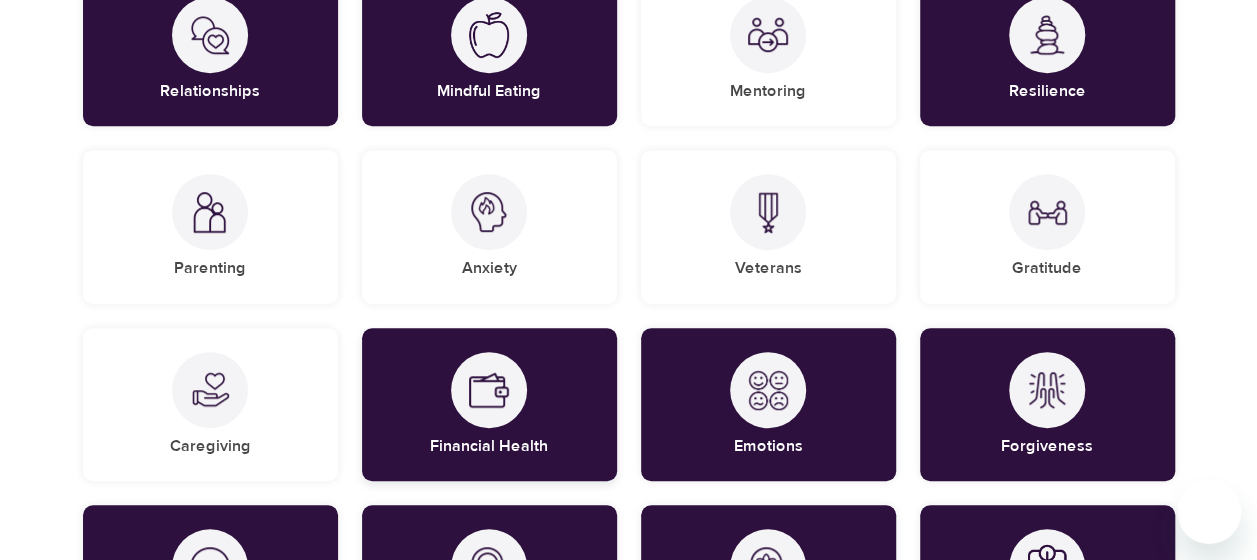 scroll, scrollTop: 520, scrollLeft: 0, axis: vertical 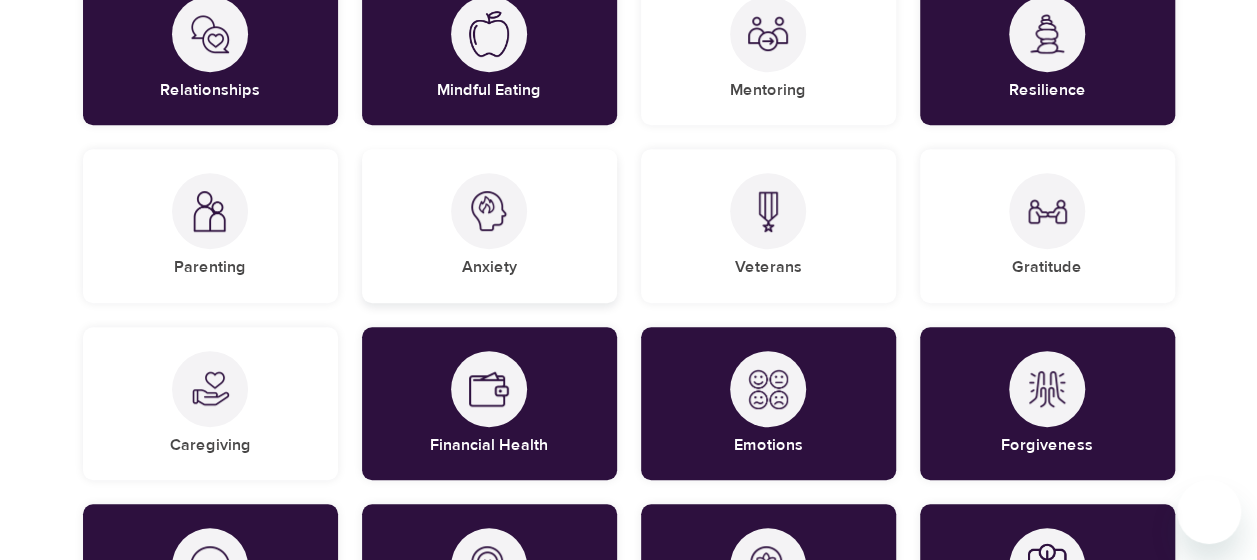 click at bounding box center [489, 211] 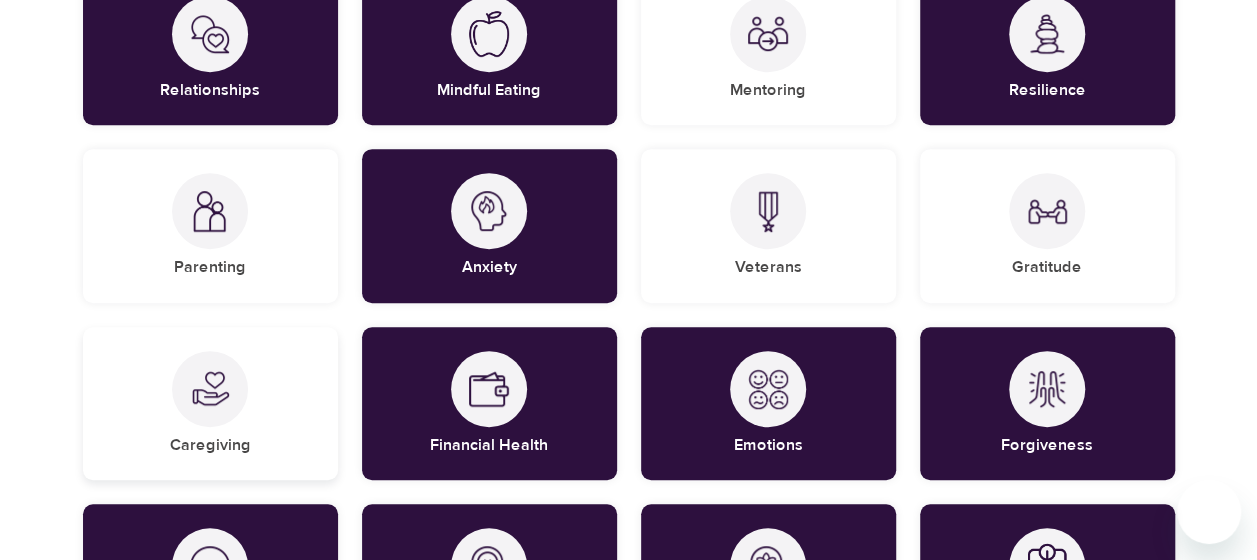 click on "Caregiving" at bounding box center [210, 403] 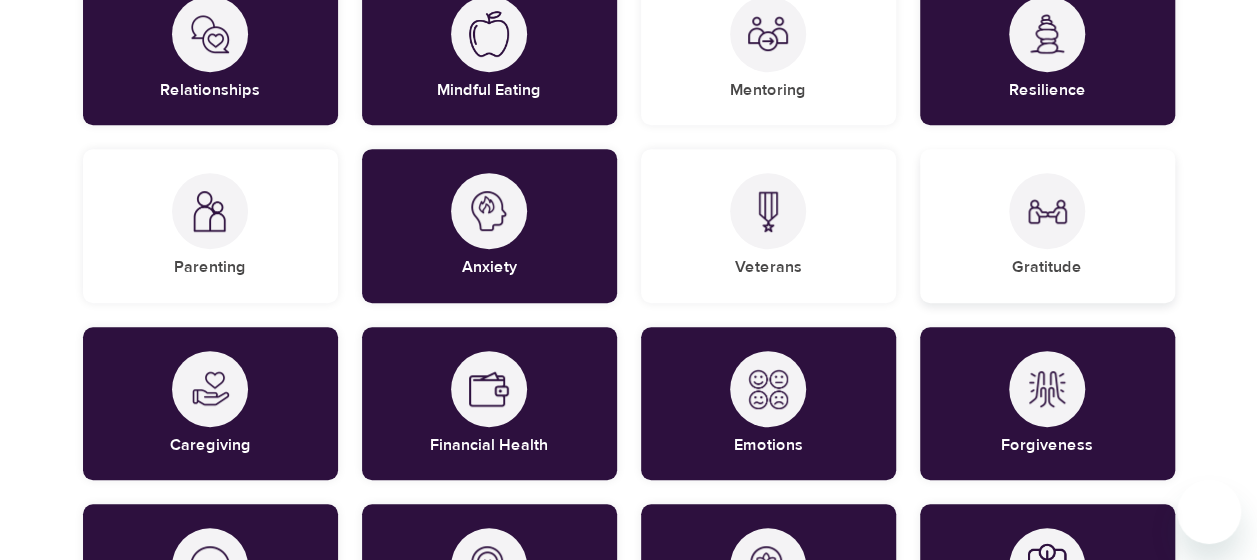 click on "Gratitude" at bounding box center [1047, 225] 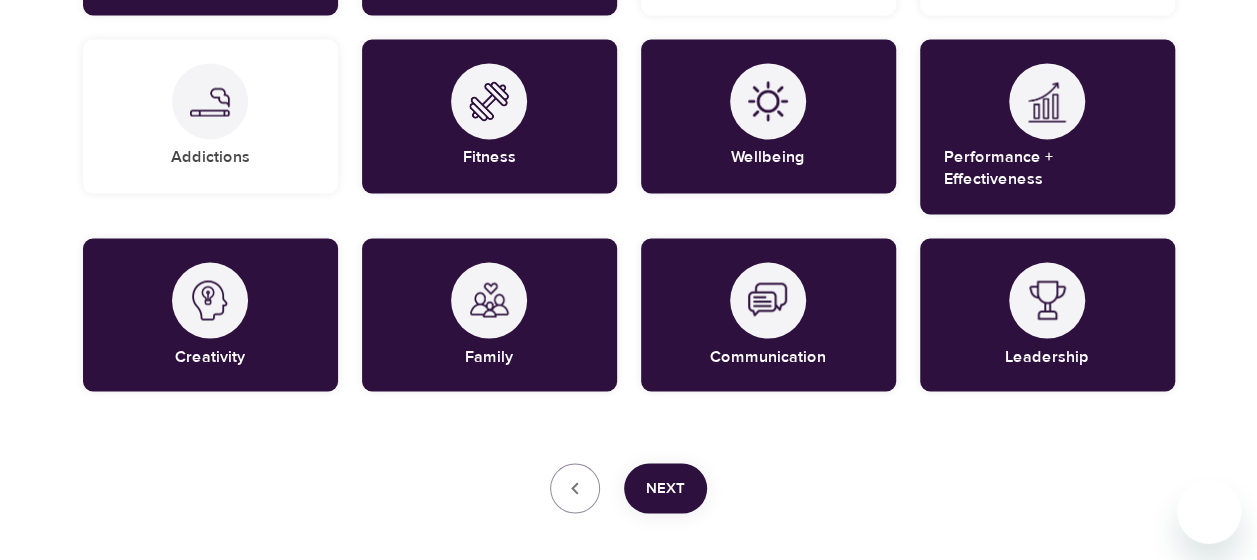 scroll, scrollTop: 1768, scrollLeft: 0, axis: vertical 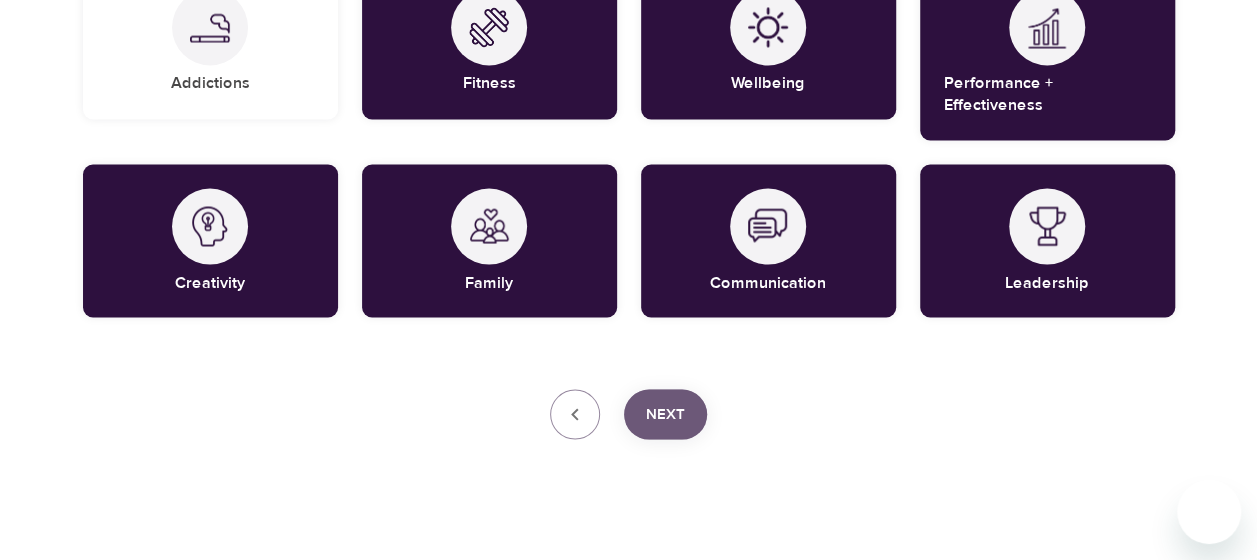 click on "Next" at bounding box center [665, 414] 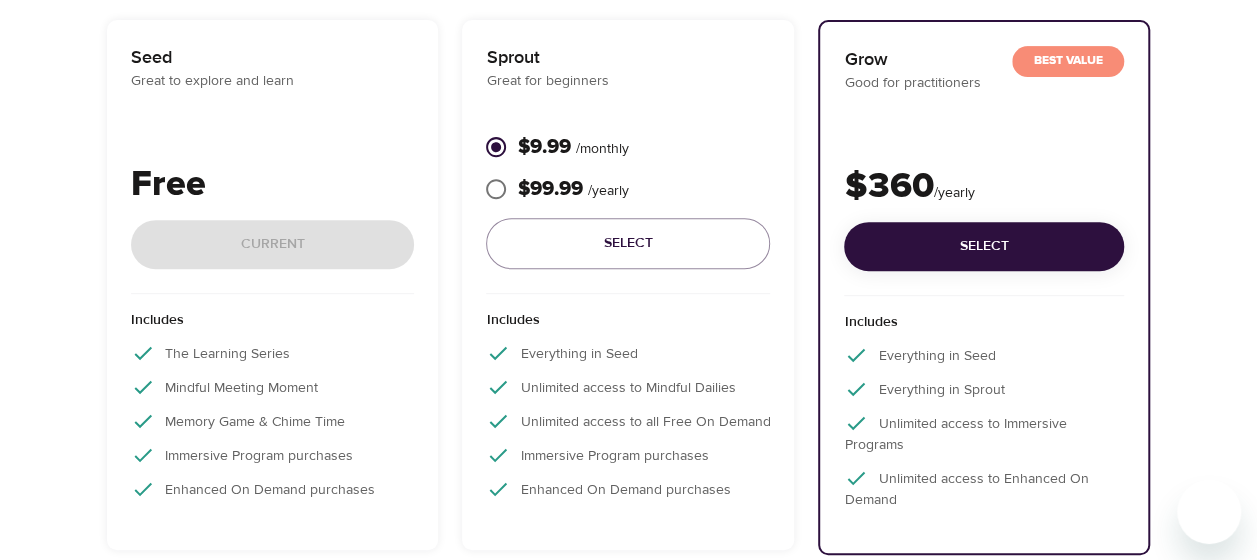 scroll, scrollTop: 332, scrollLeft: 0, axis: vertical 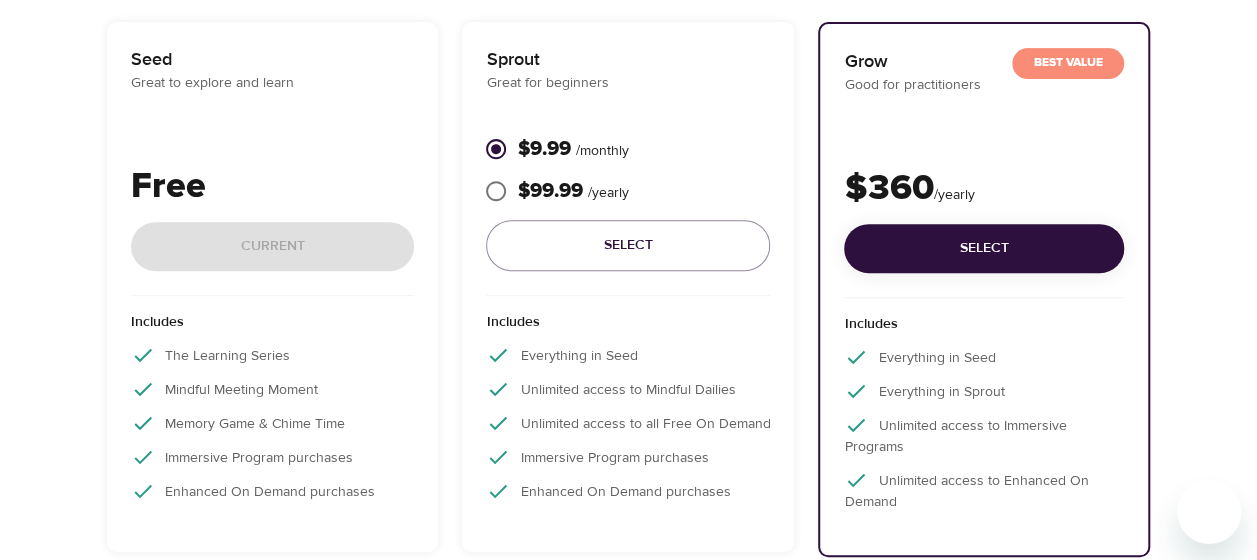 click on "Seed Great to explore and learn Free Current" at bounding box center (273, 171) 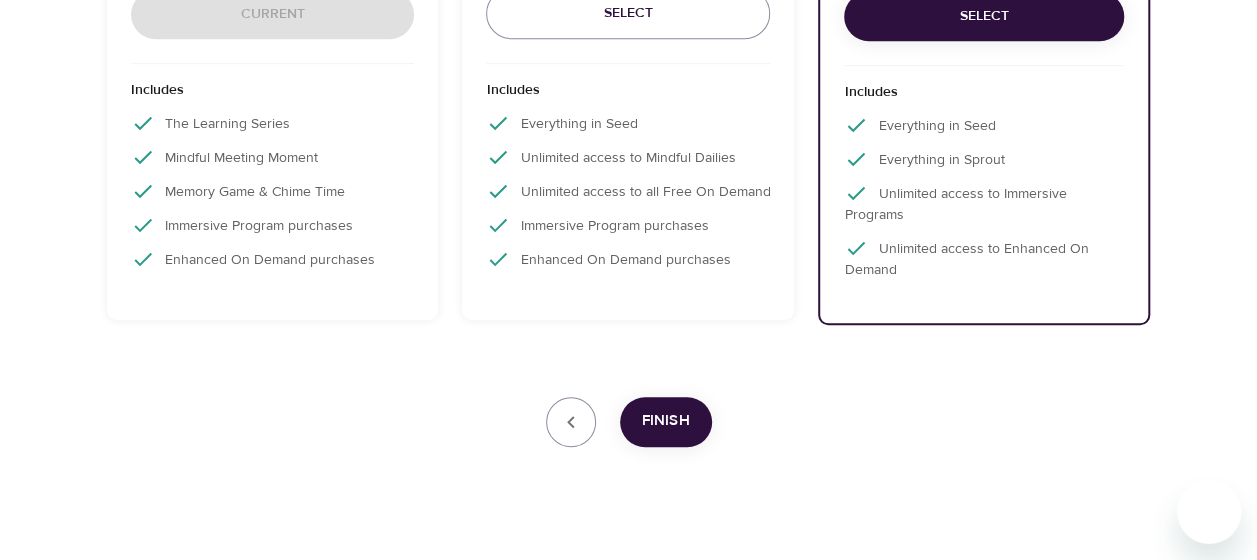 scroll, scrollTop: 582, scrollLeft: 0, axis: vertical 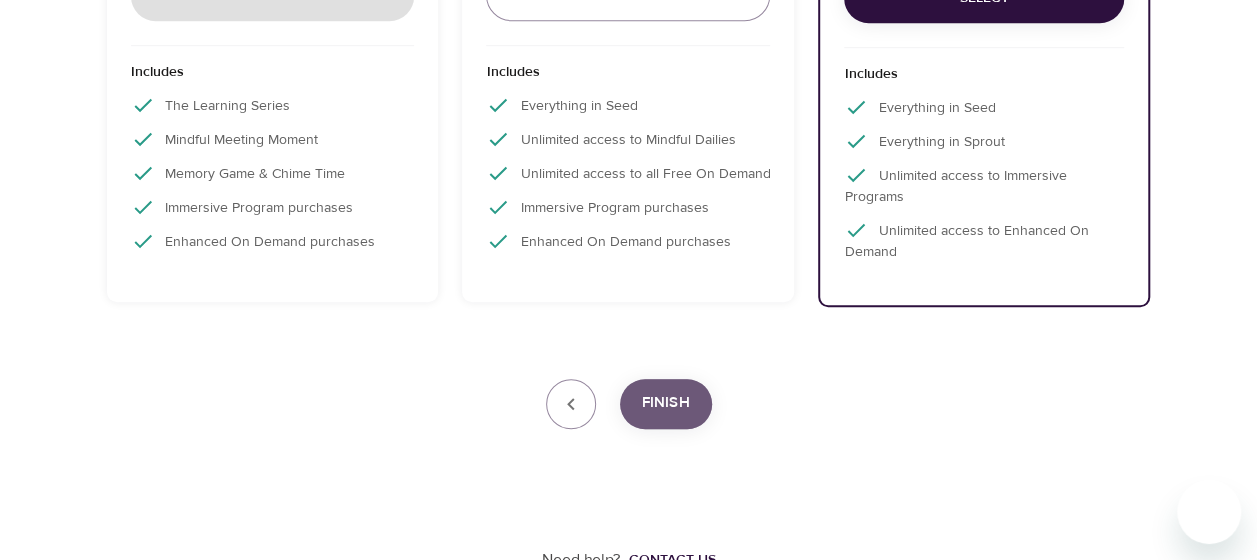 click on "Finish" at bounding box center (666, 404) 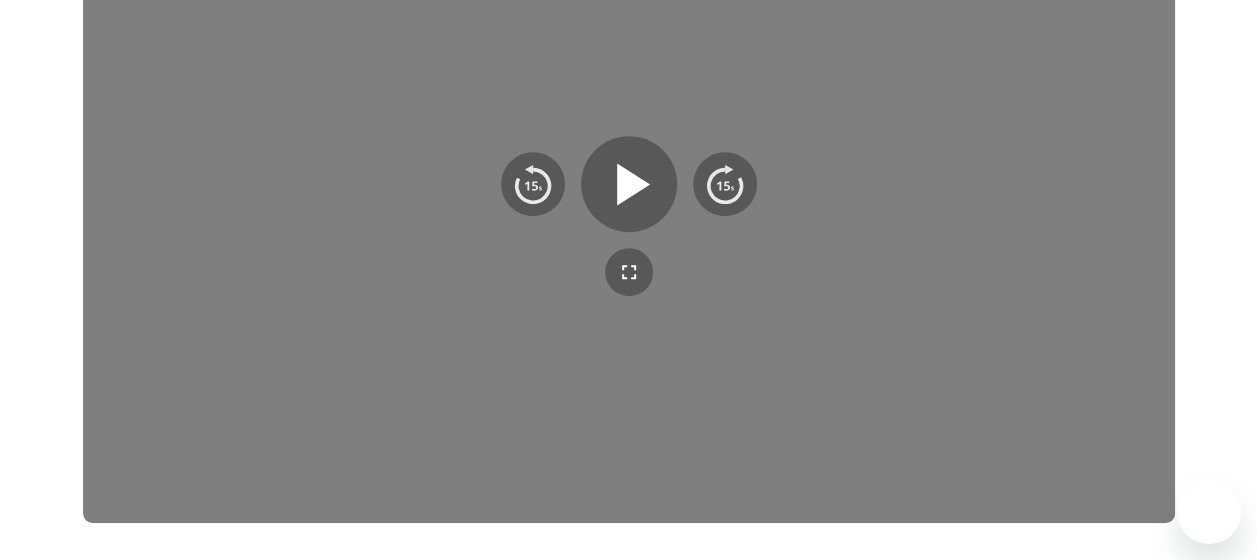 scroll, scrollTop: 449, scrollLeft: 0, axis: vertical 